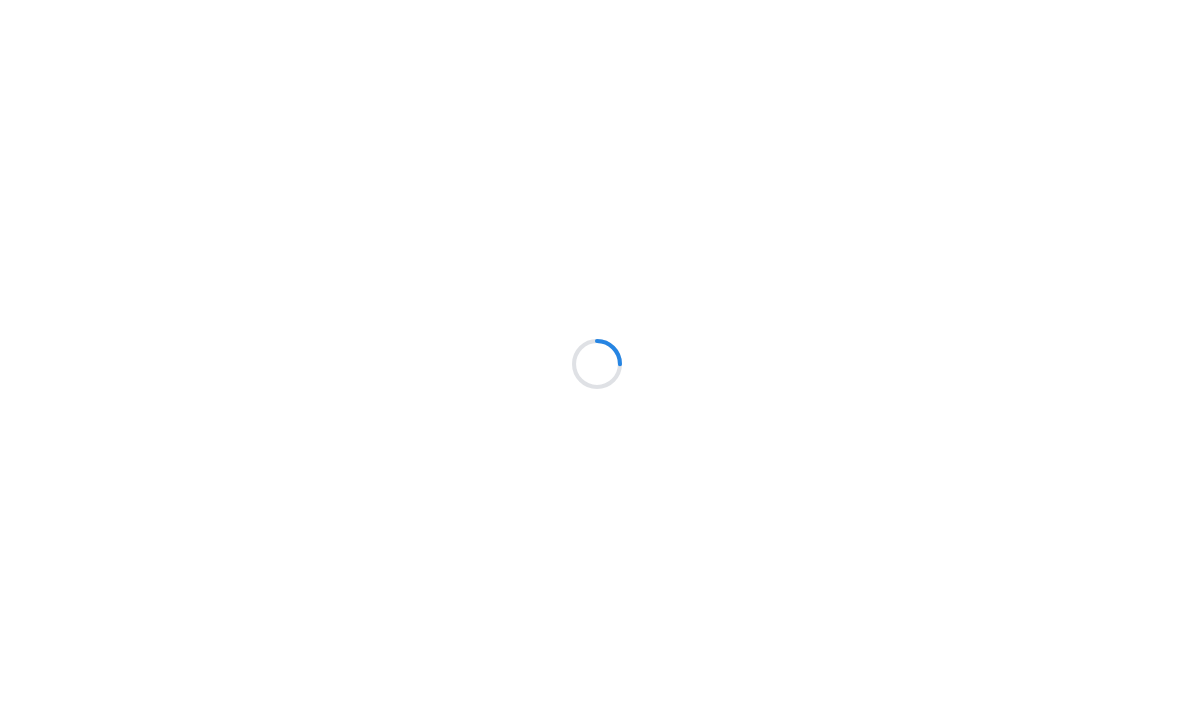 scroll, scrollTop: 0, scrollLeft: 0, axis: both 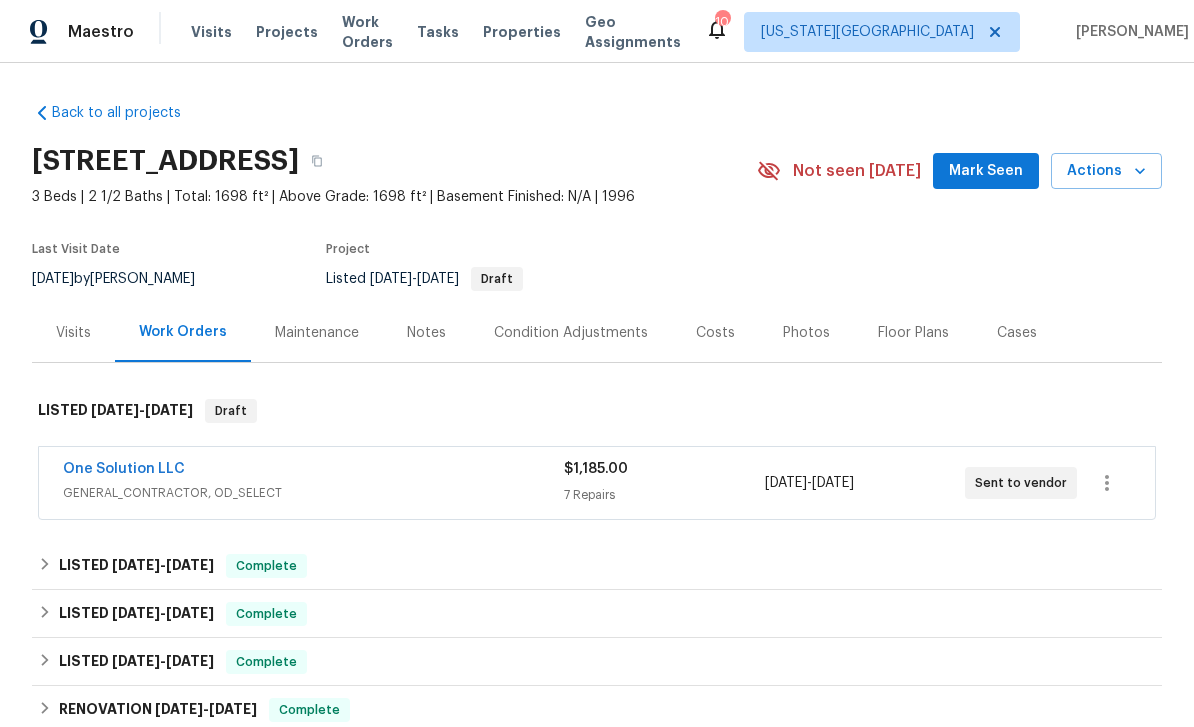 click on "Visits" at bounding box center (211, 32) 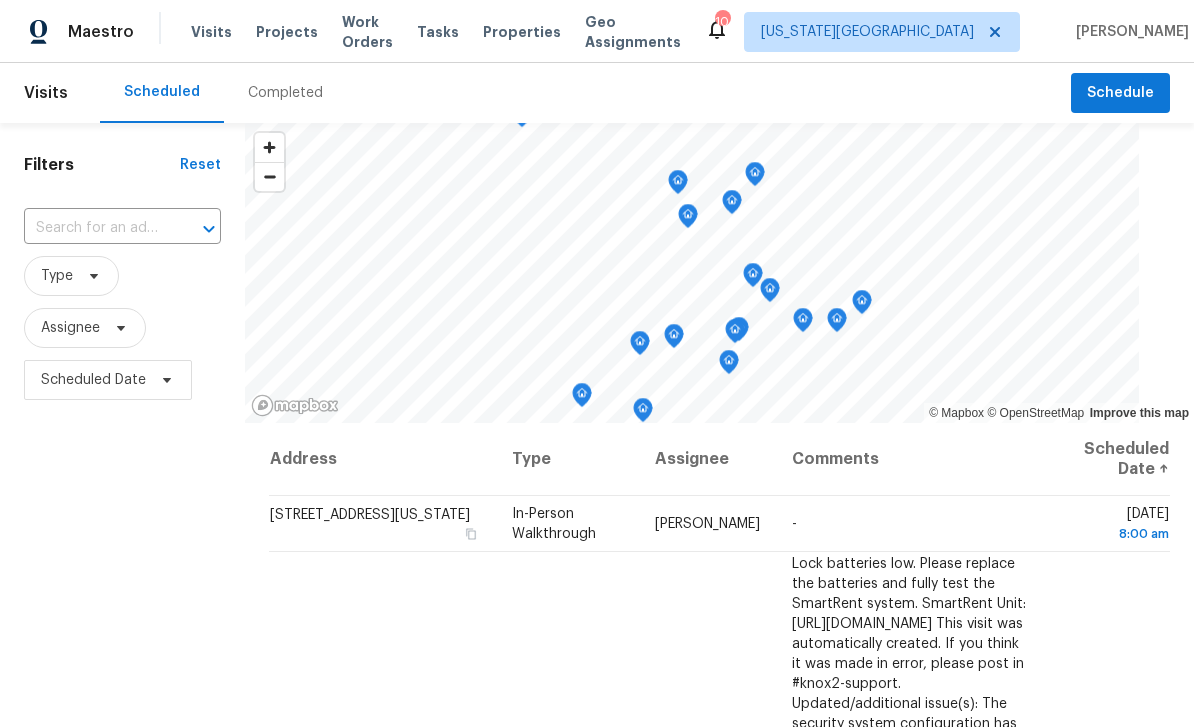 click on "Filters Reset ​ Type Assignee Scheduled Date" at bounding box center [122, 564] 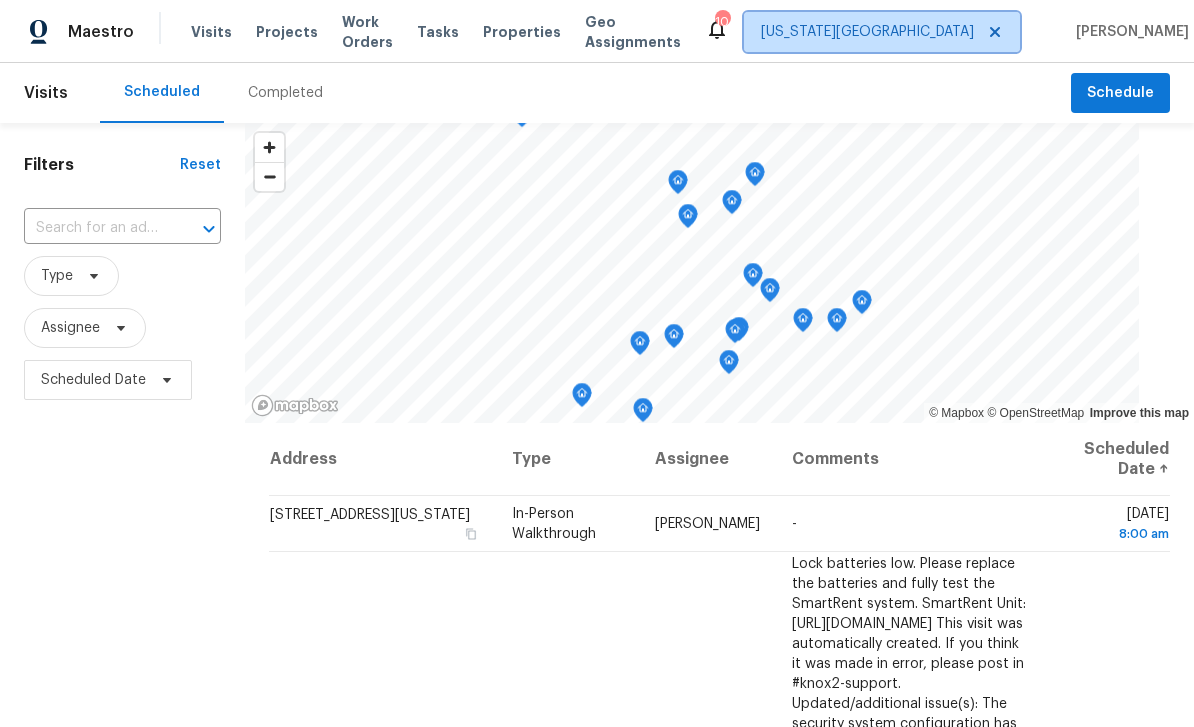 click on "Kansas City" at bounding box center [882, 32] 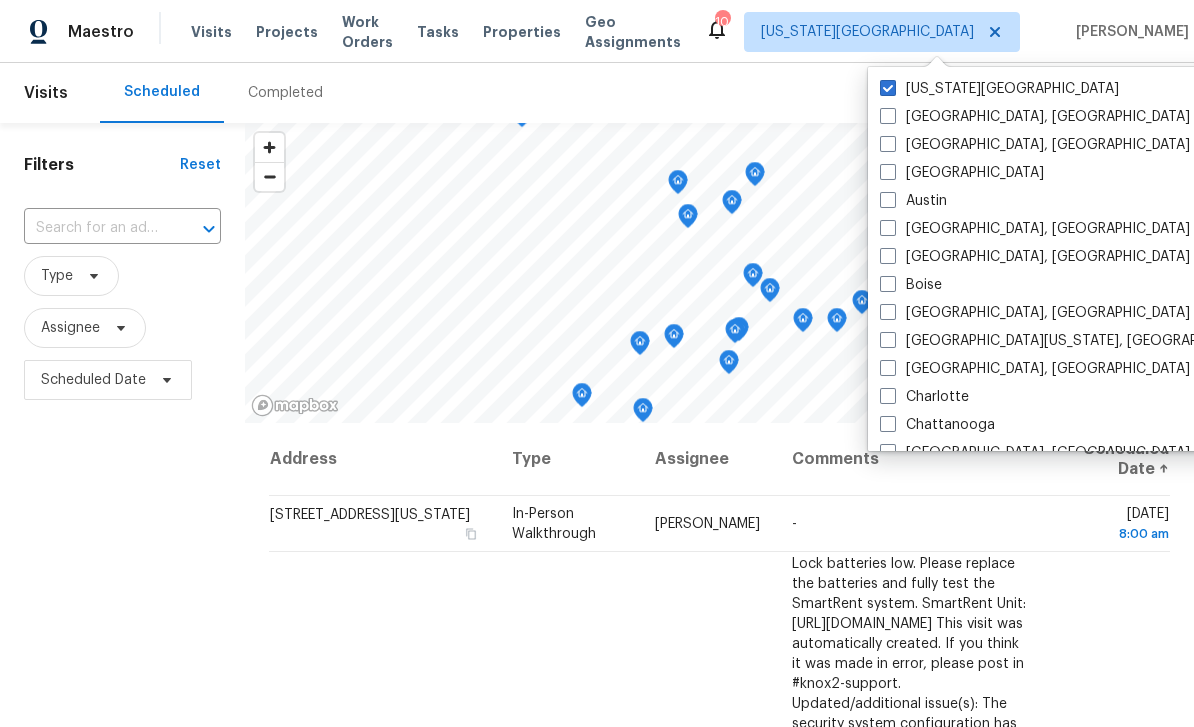 click at bounding box center (888, 200) 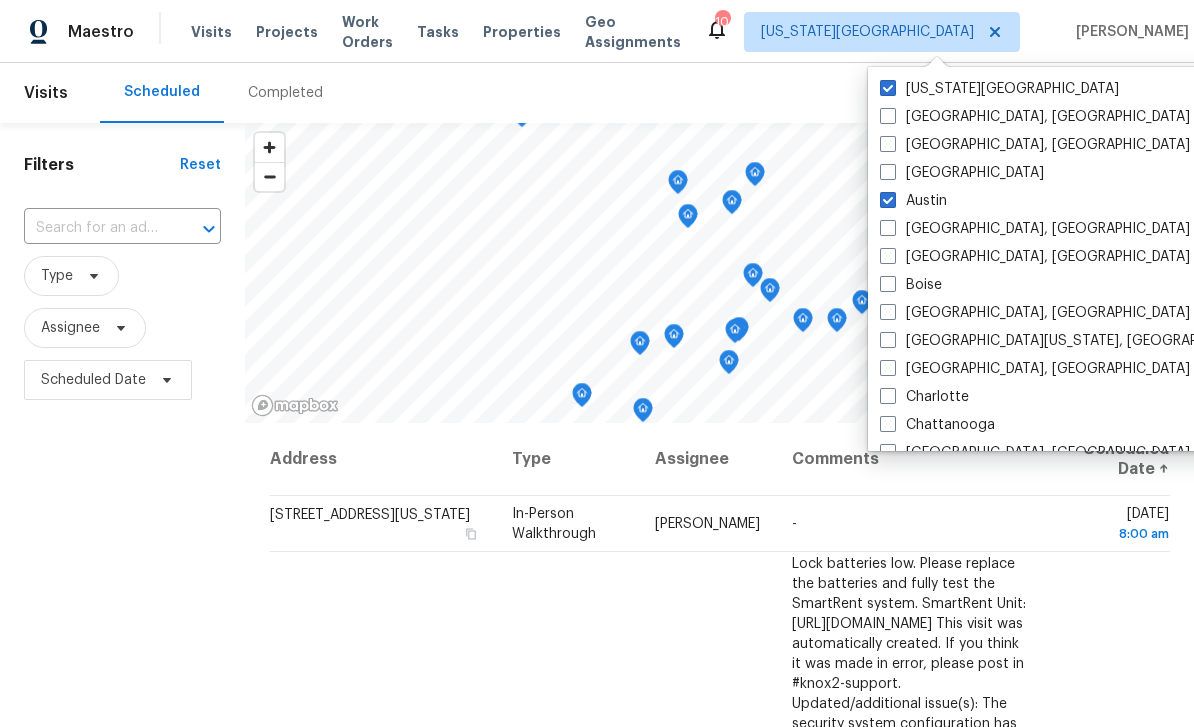 checkbox on "true" 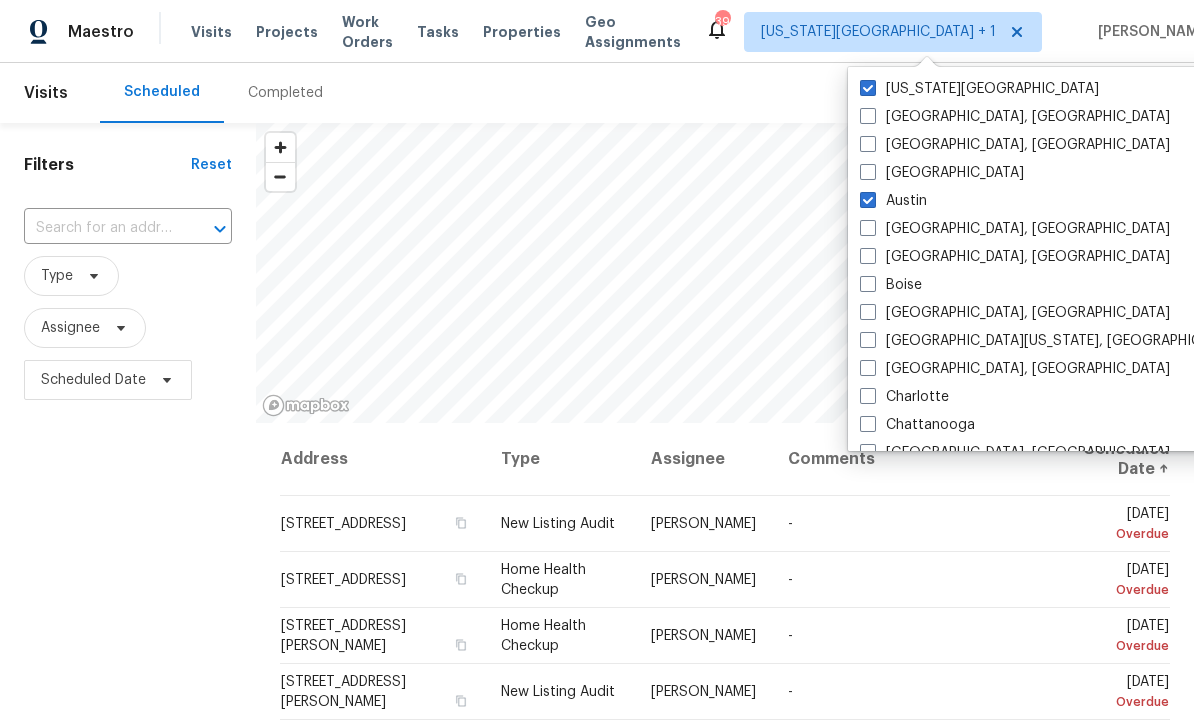click at bounding box center (868, 88) 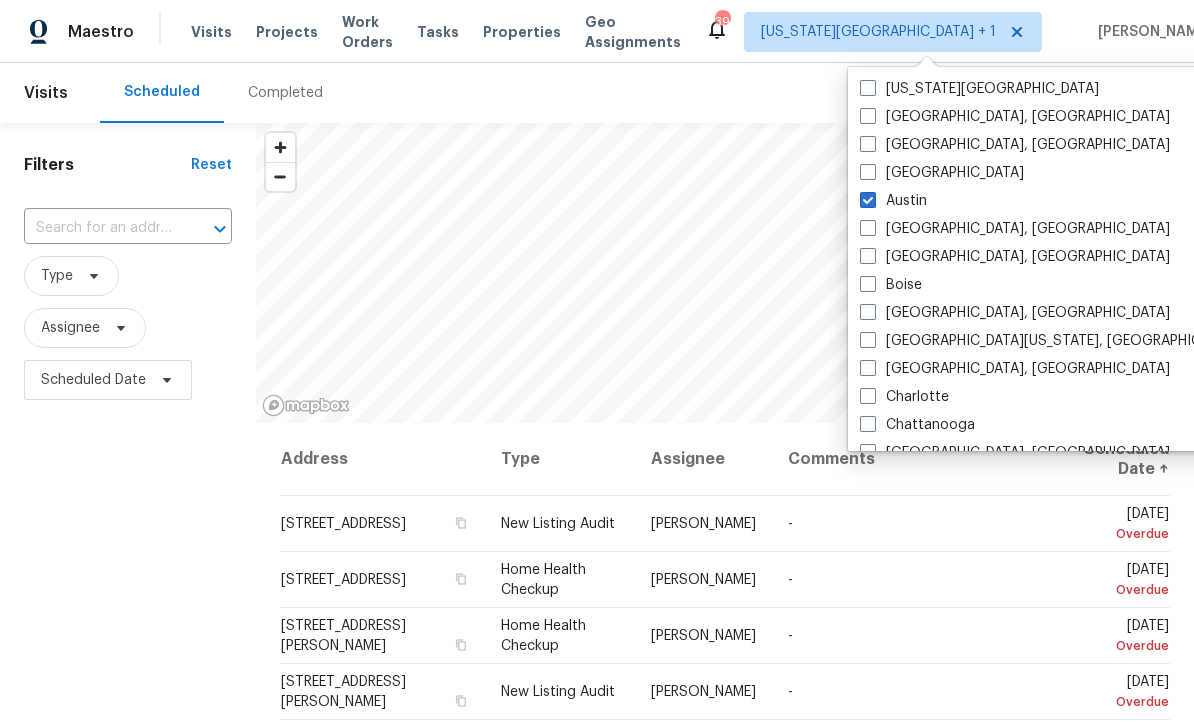 checkbox on "false" 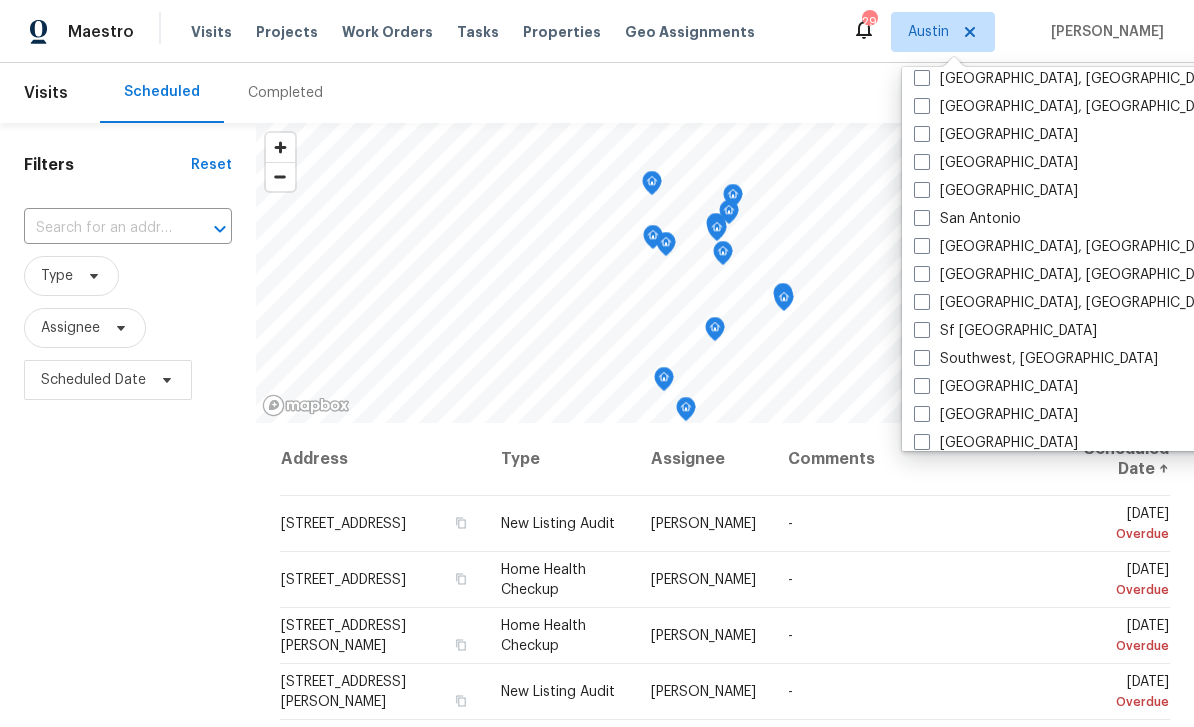 scroll, scrollTop: 1289, scrollLeft: 0, axis: vertical 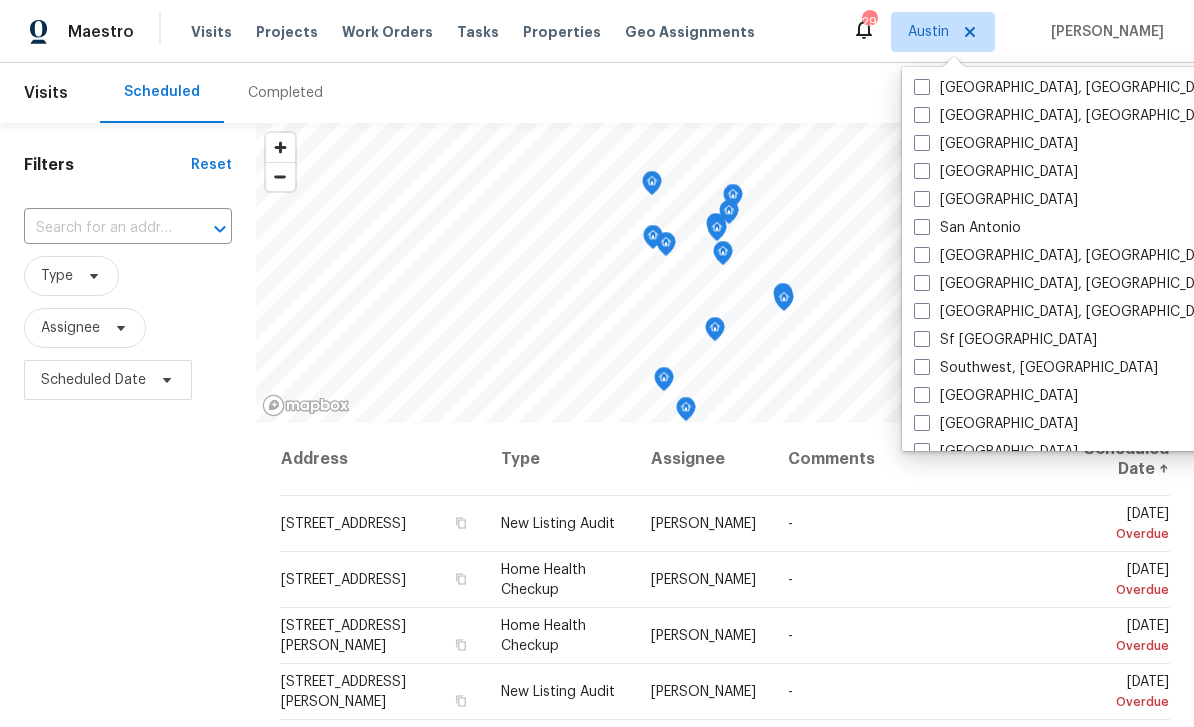click at bounding box center (922, 227) 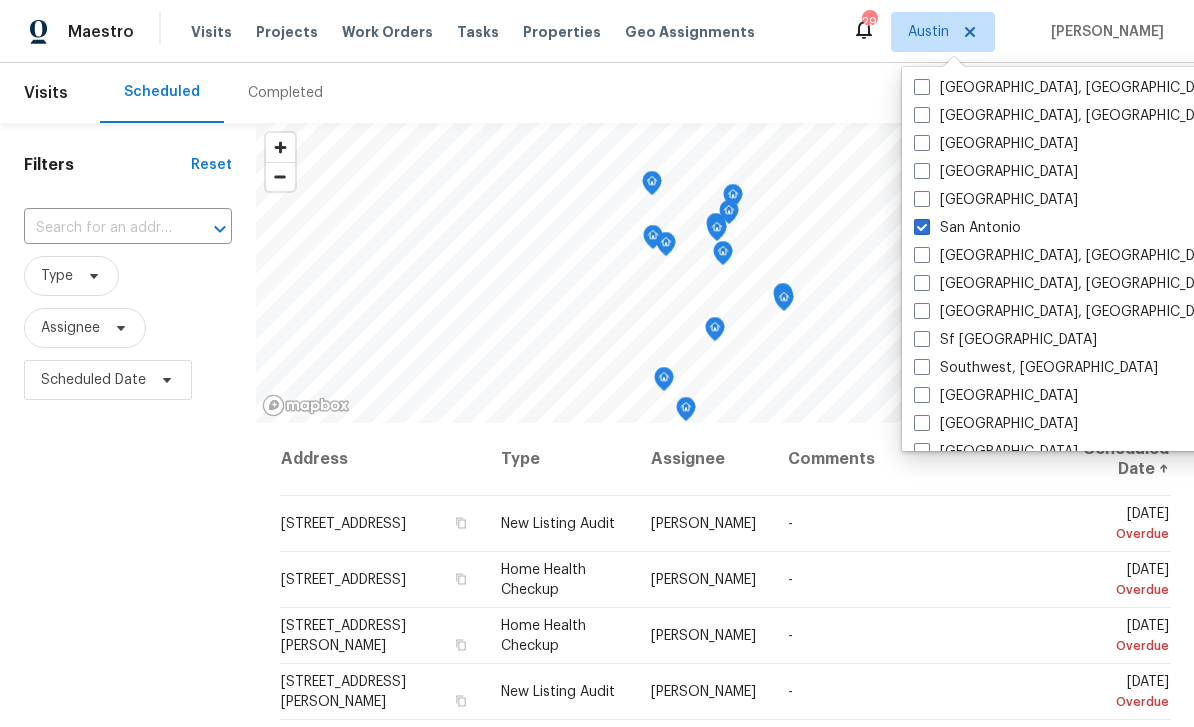 checkbox on "true" 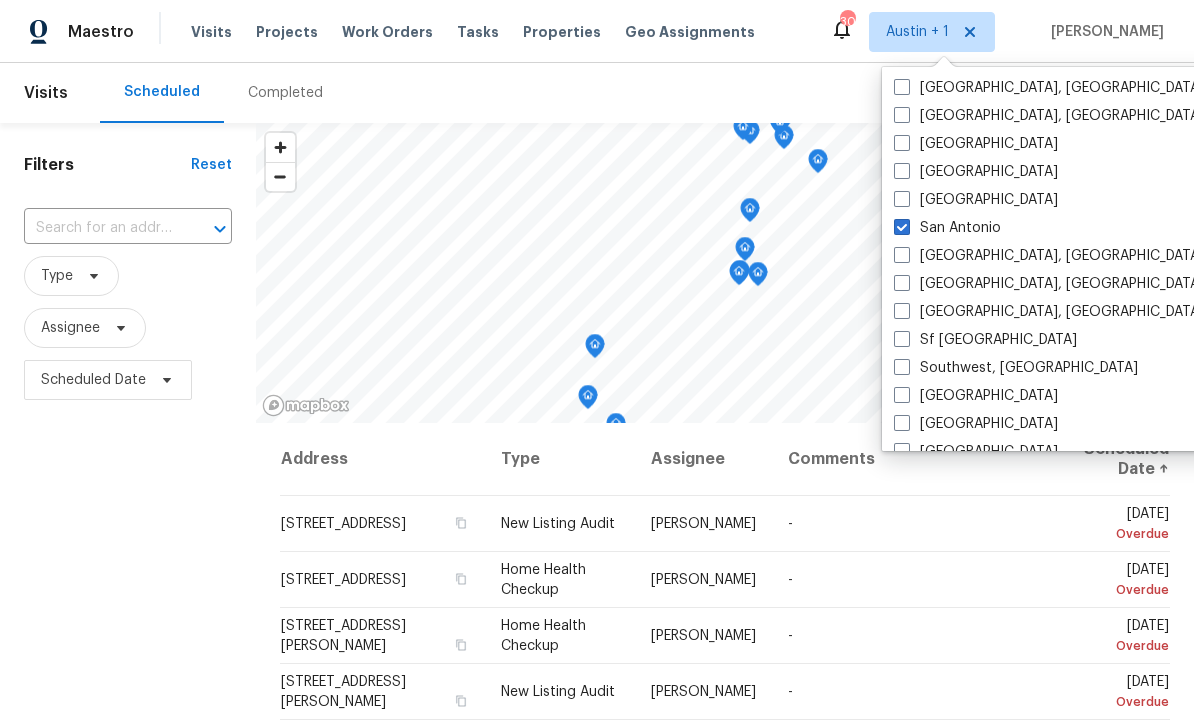 click on "Filters Reset ​ Type Assignee Scheduled Date" at bounding box center [128, 564] 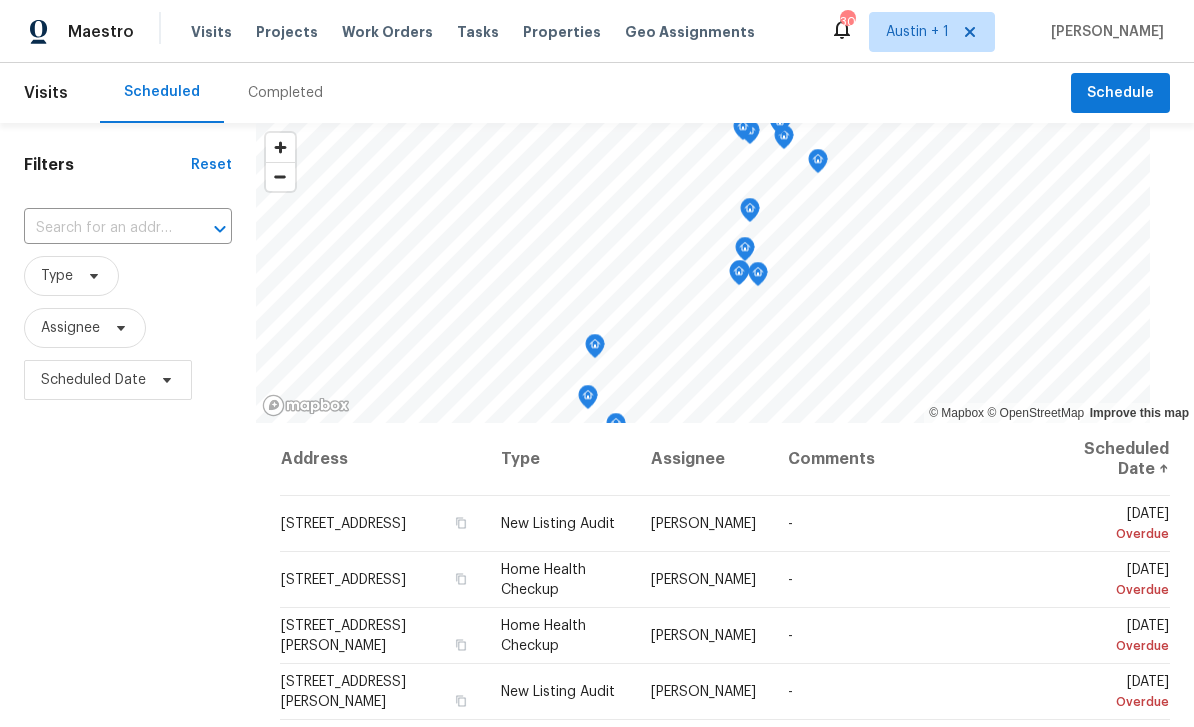 click on "Filters Reset ​ Type Assignee Scheduled Date" at bounding box center [128, 564] 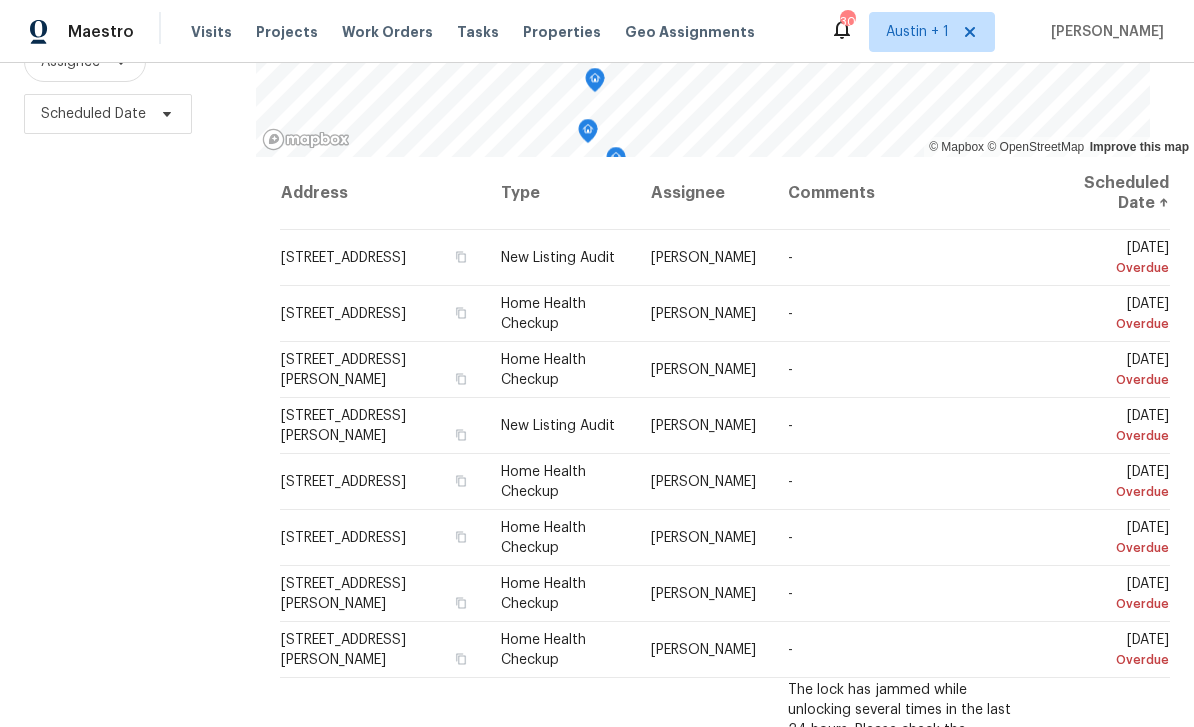 scroll, scrollTop: 265, scrollLeft: 0, axis: vertical 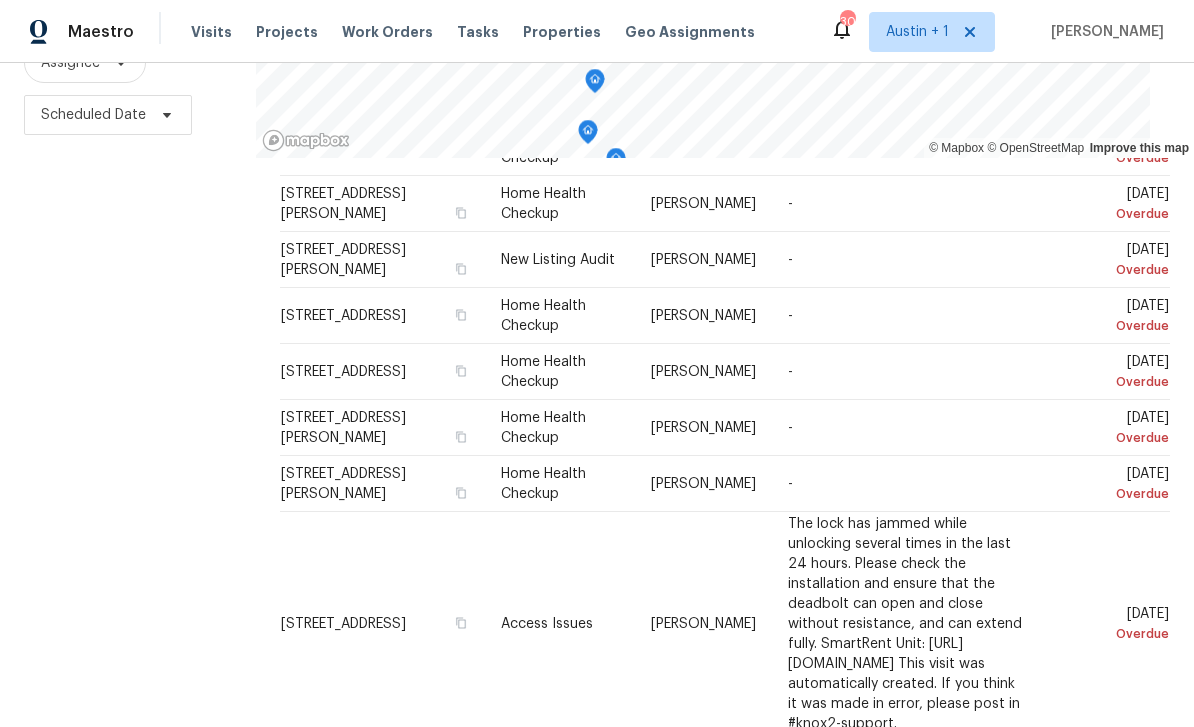 click 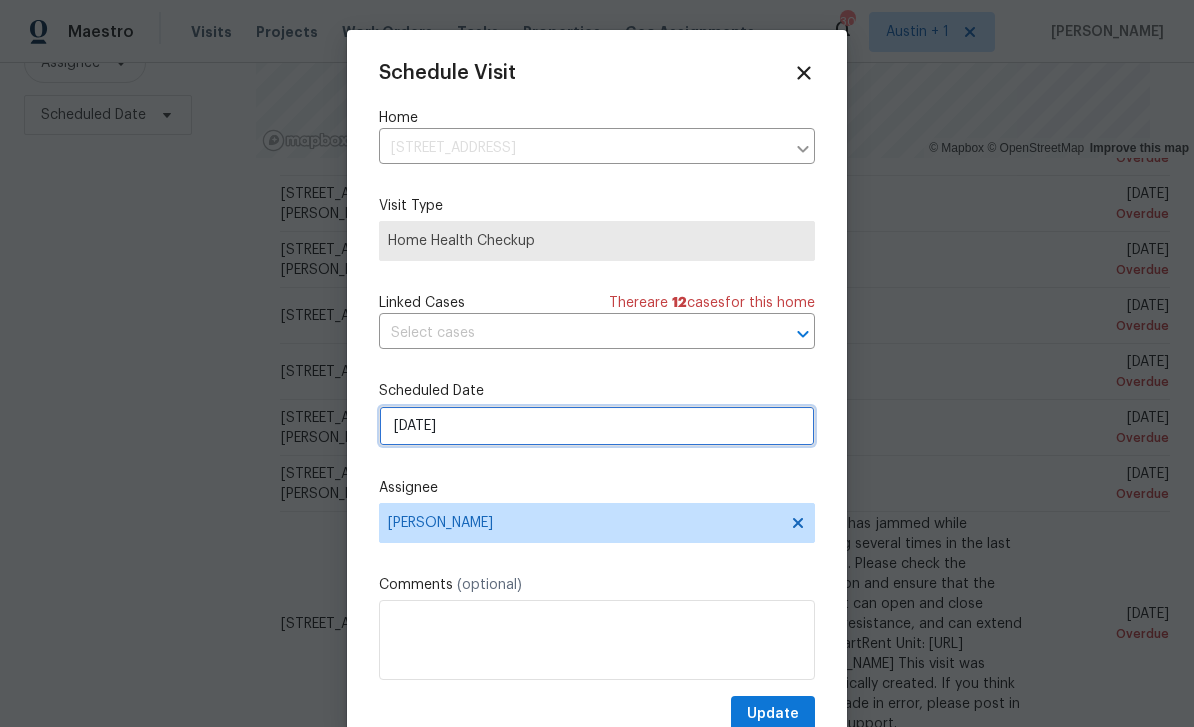 click on "[DATE]" at bounding box center (597, 426) 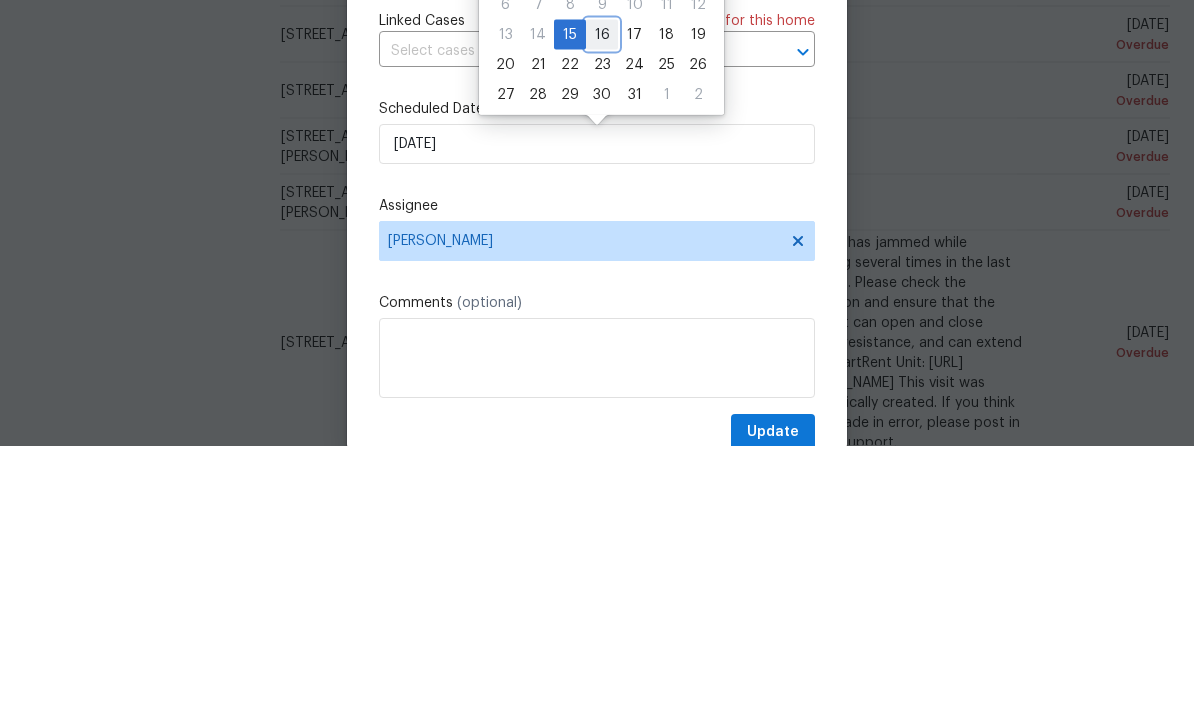 click on "16" at bounding box center [602, 316] 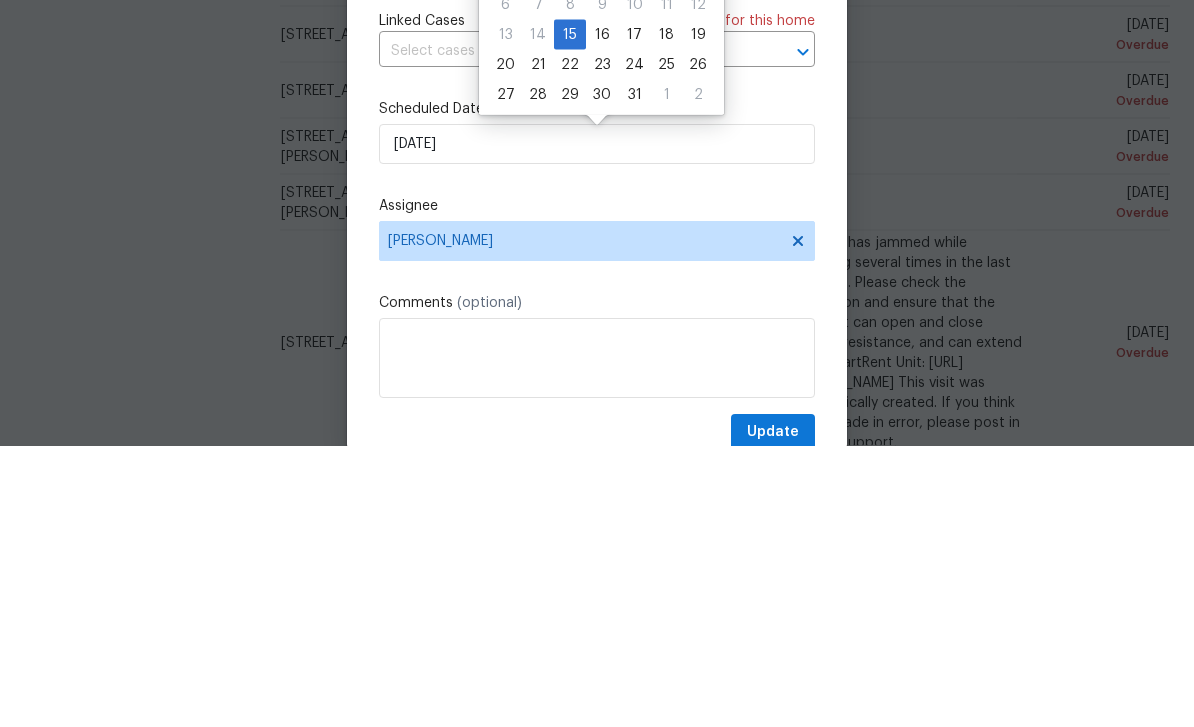 type on "7/16/2025" 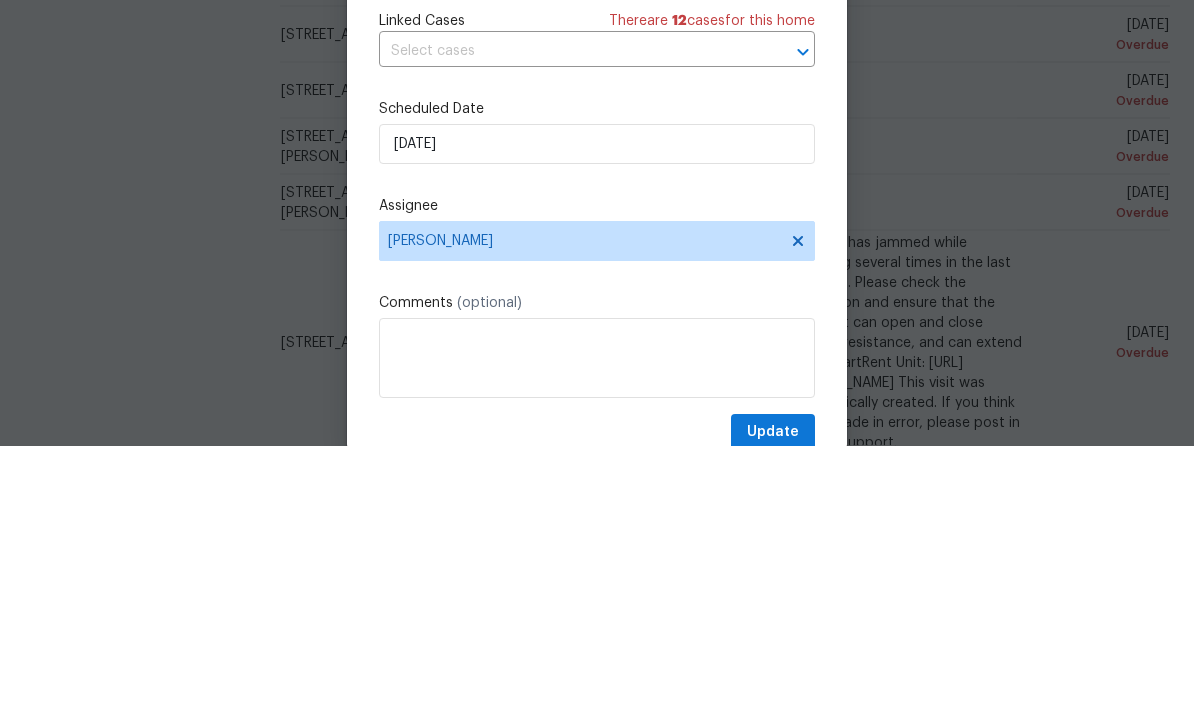 scroll, scrollTop: 64, scrollLeft: 0, axis: vertical 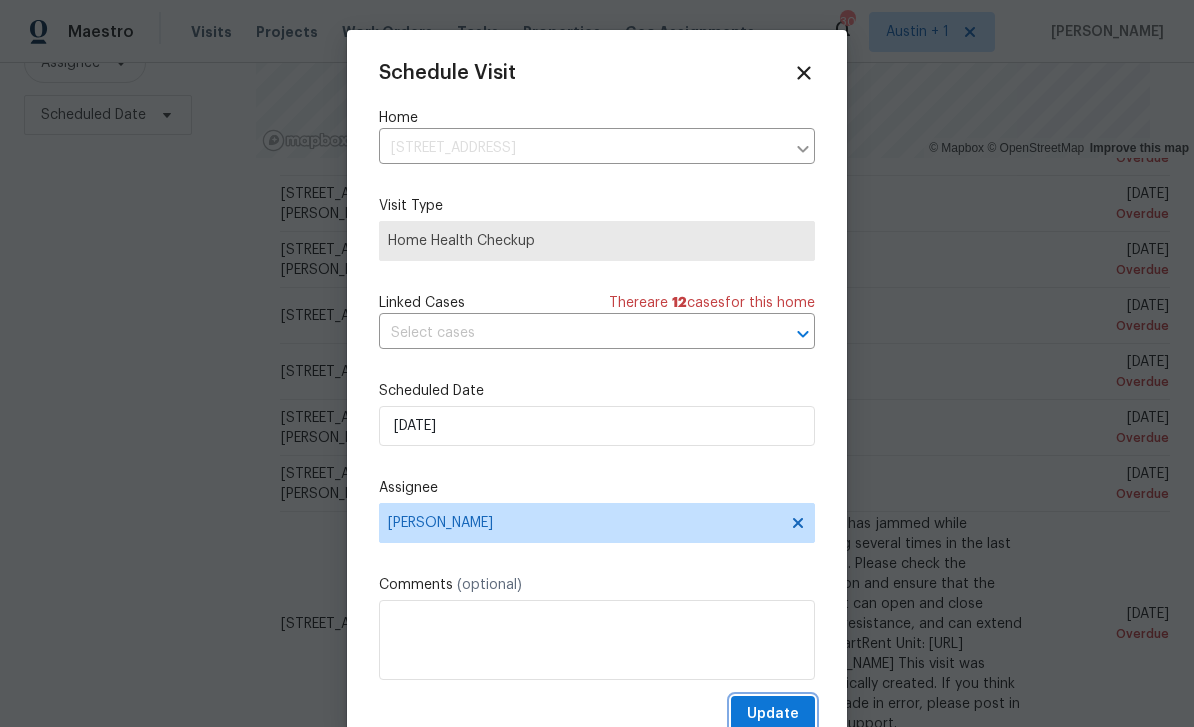 click on "Update" at bounding box center [773, 714] 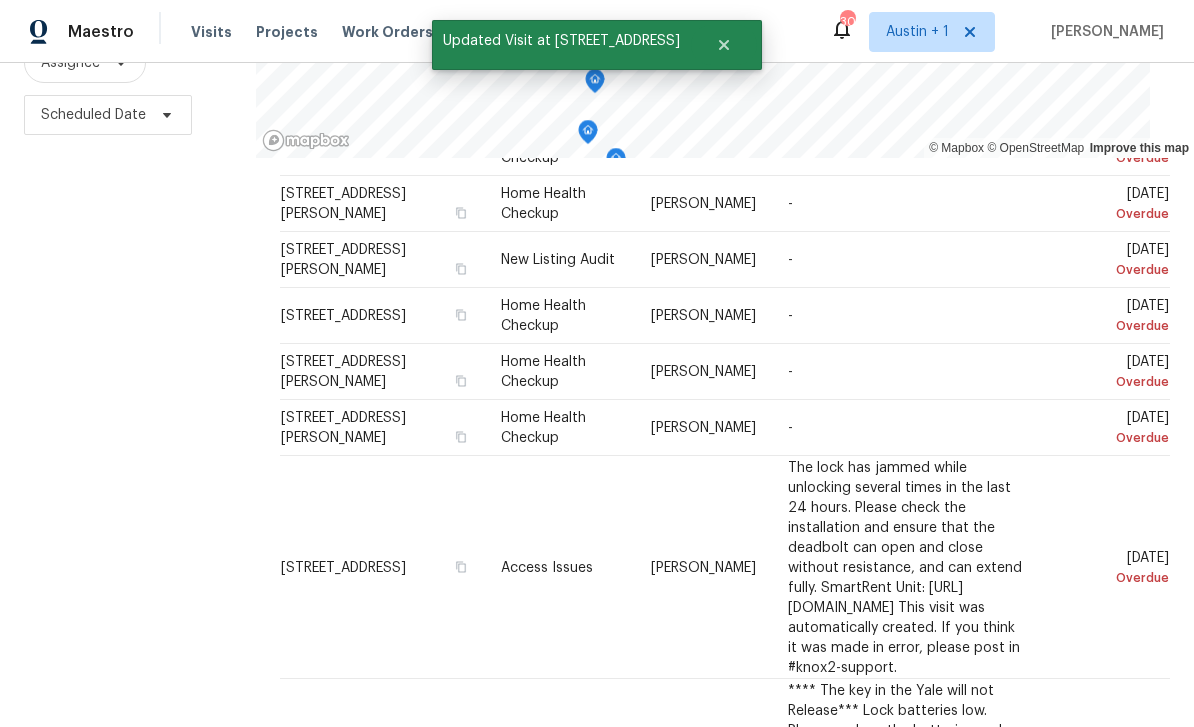 click 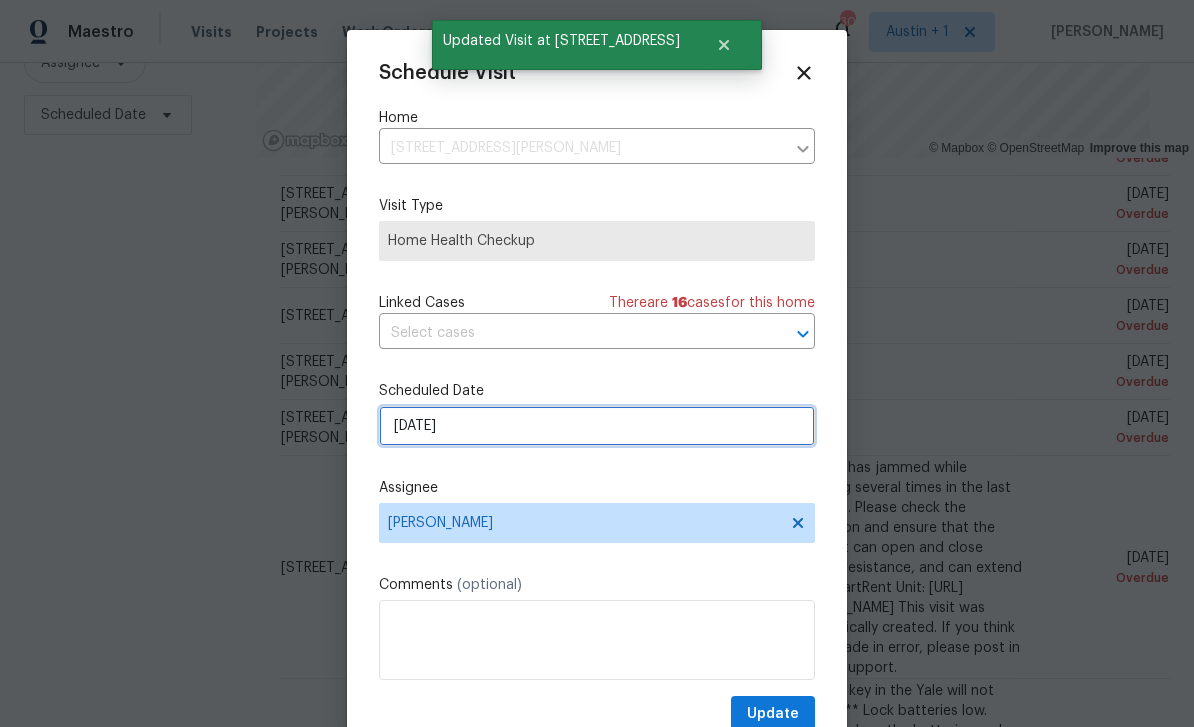click on "[DATE]" at bounding box center [597, 426] 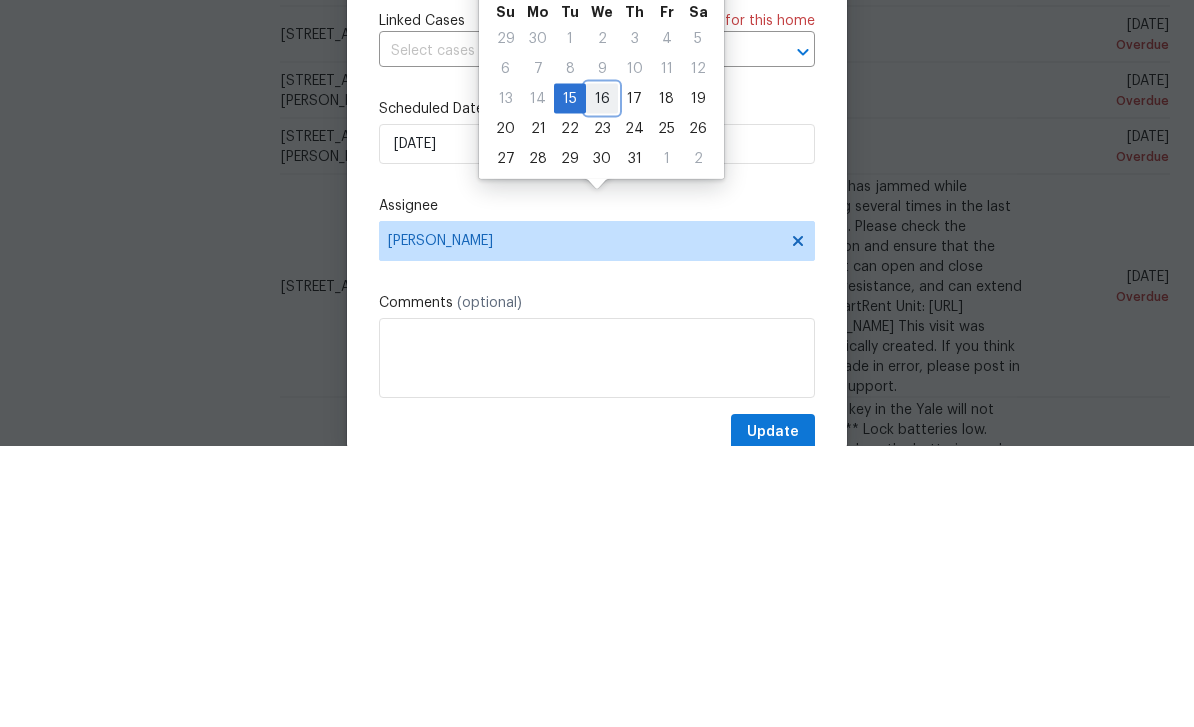 click on "16" at bounding box center [602, 380] 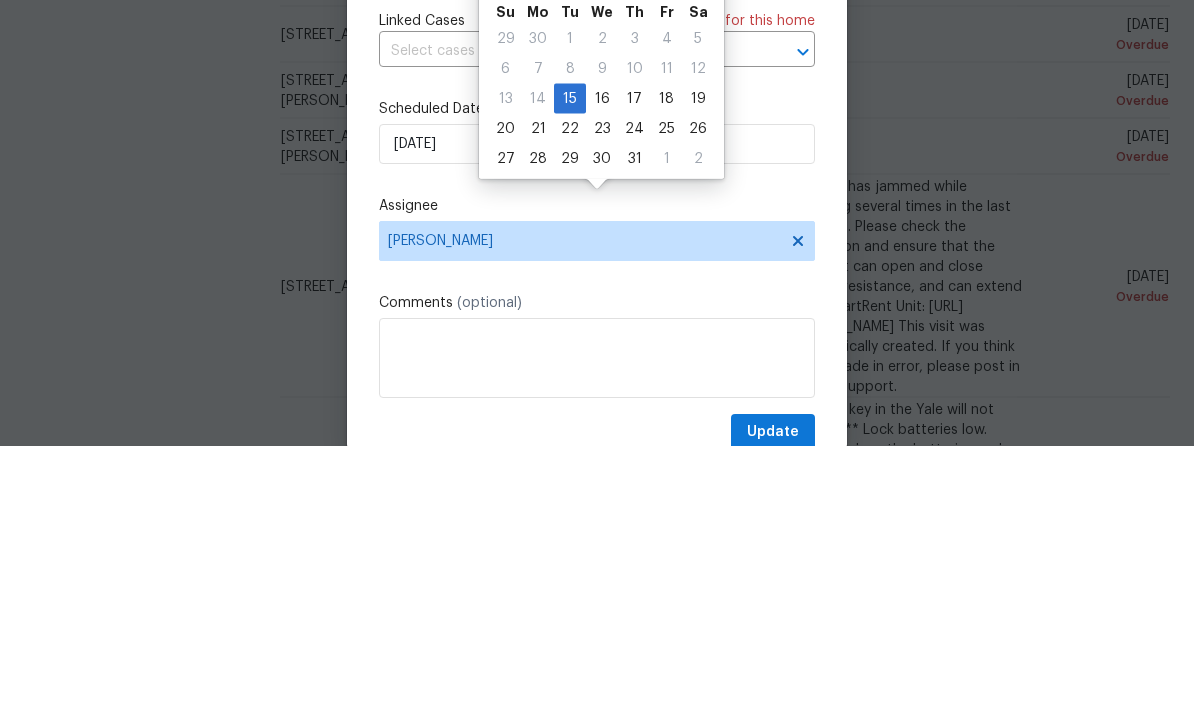 type on "7/16/2025" 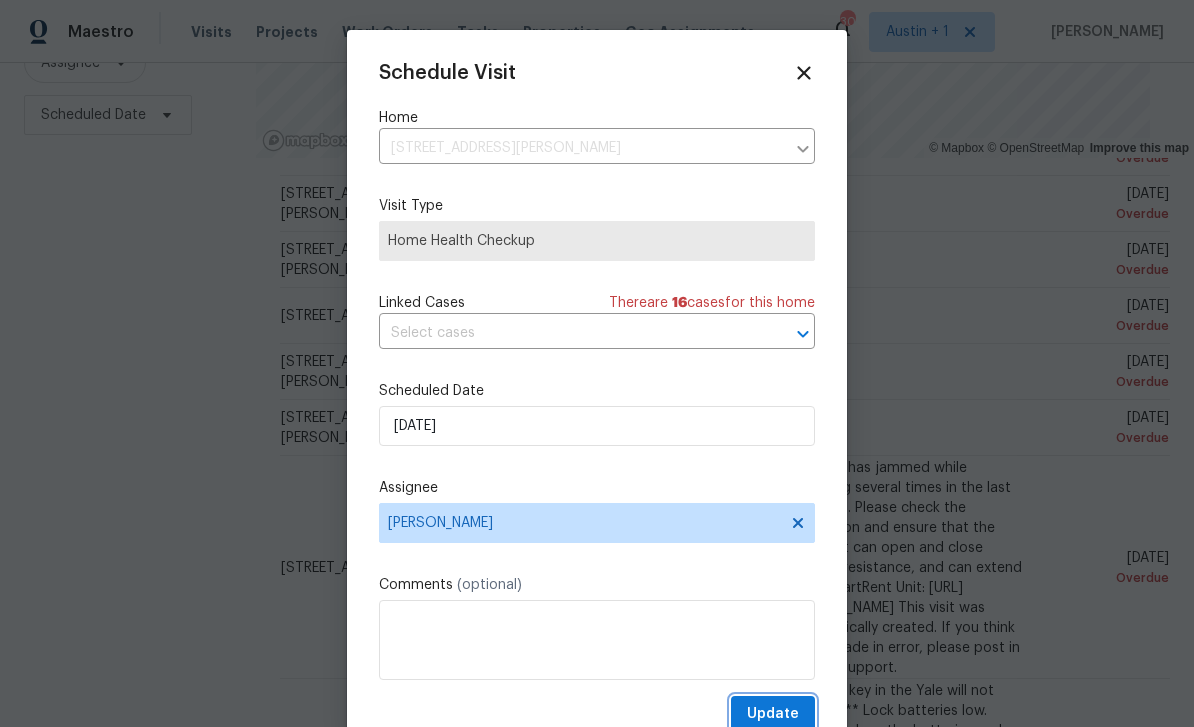 click on "Update" at bounding box center [773, 714] 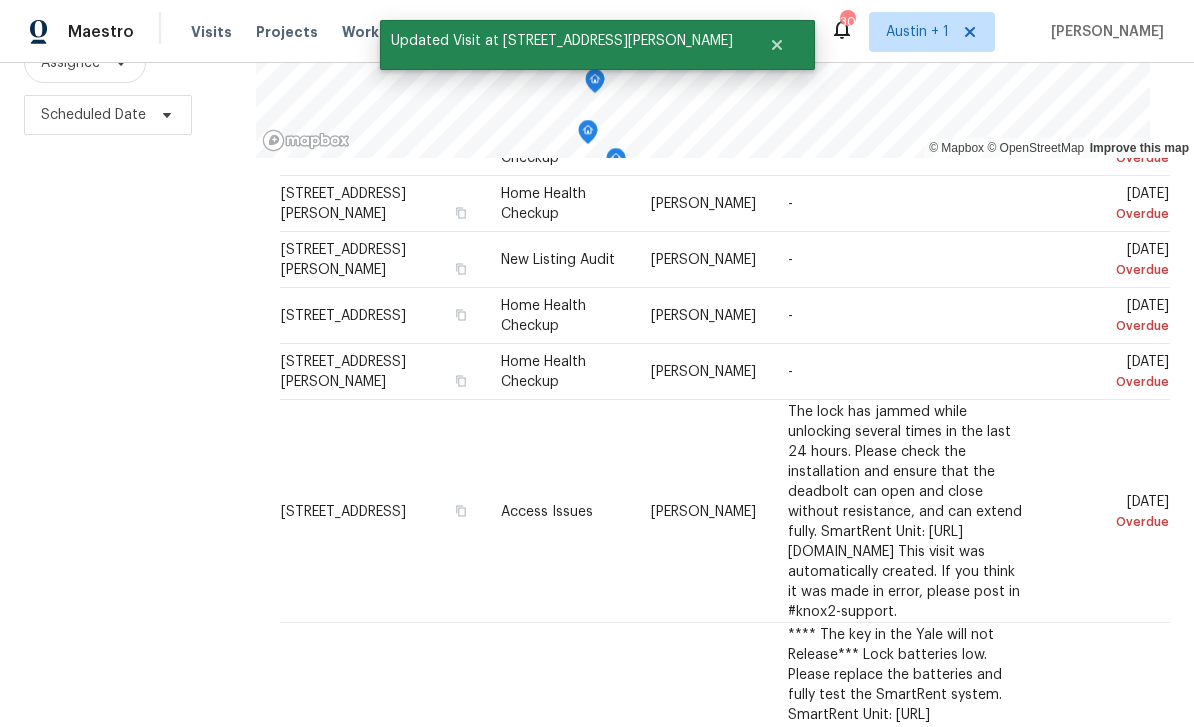 click 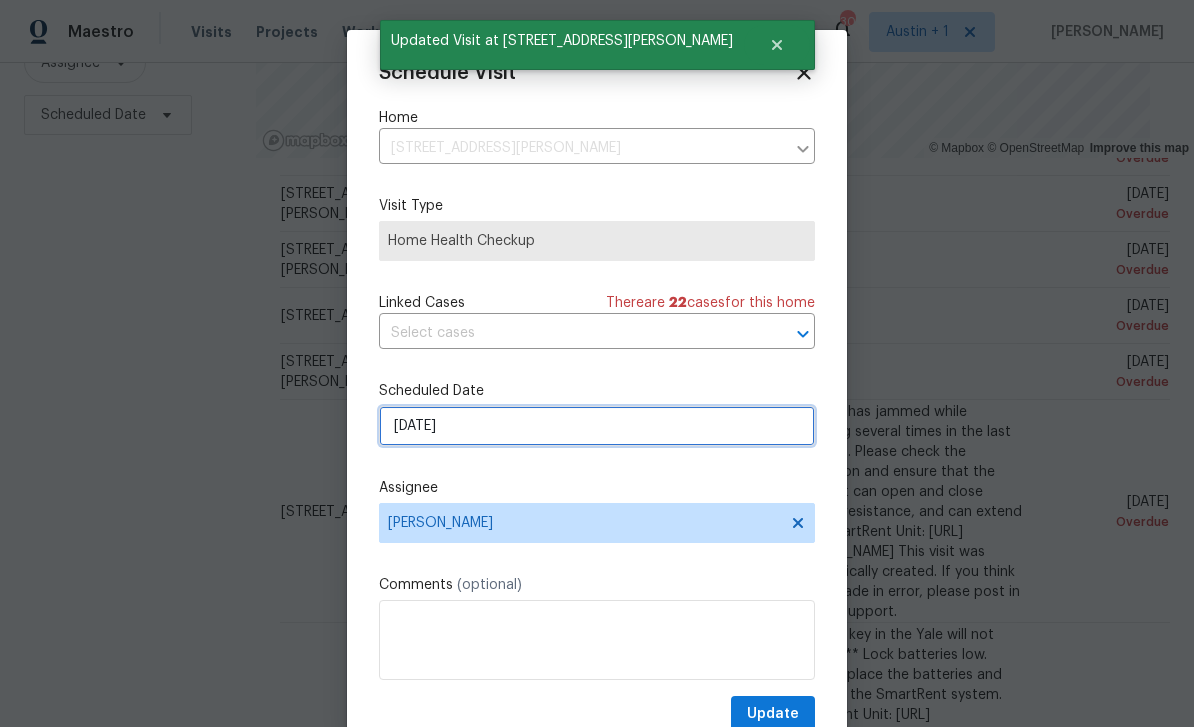 click on "[DATE]" at bounding box center (597, 426) 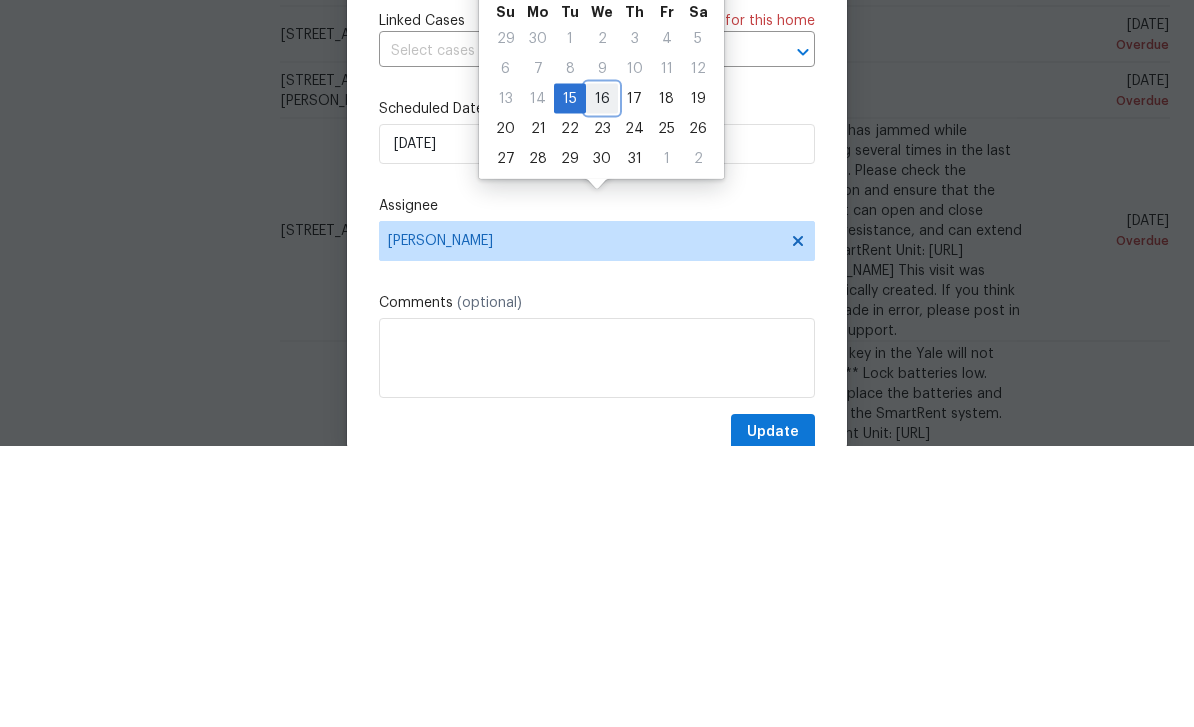 click on "16" at bounding box center [602, 380] 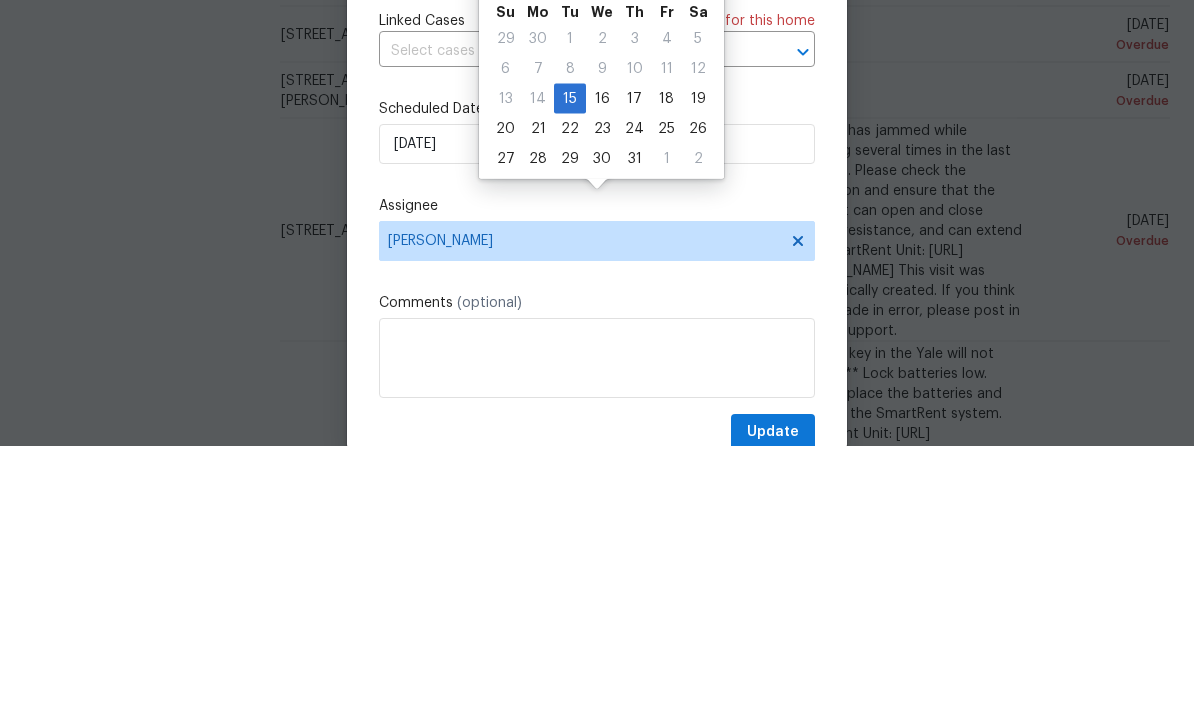 type on "7/16/2025" 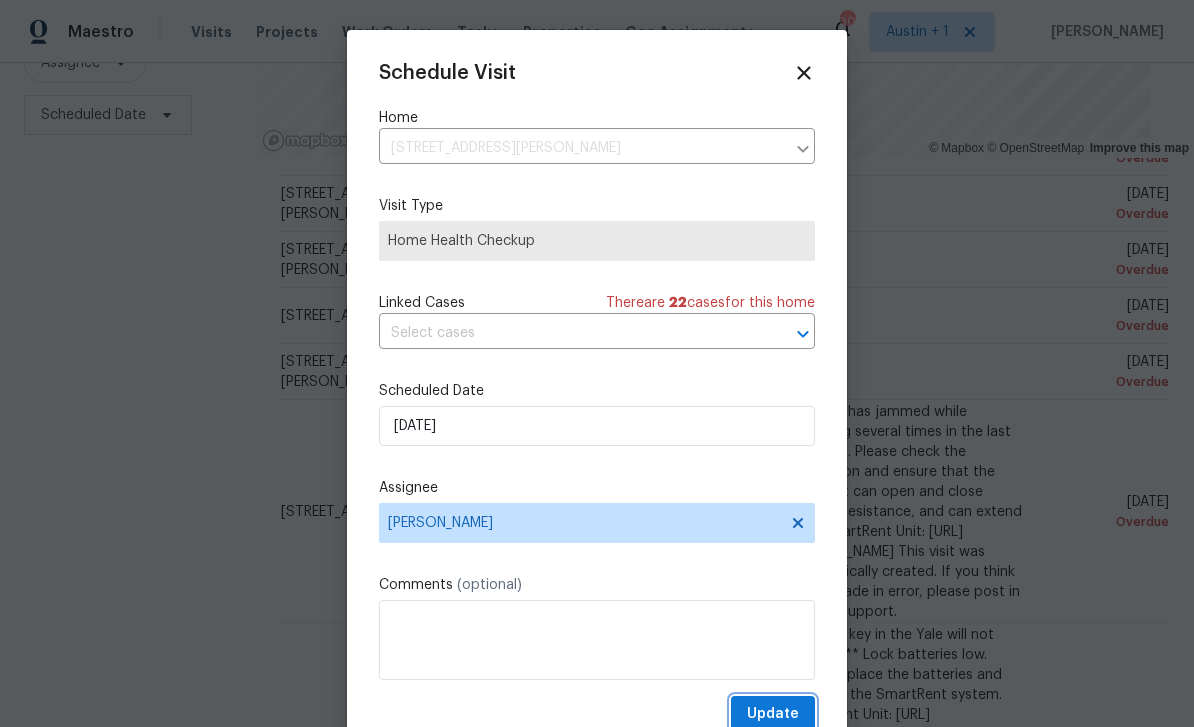 click on "Update" at bounding box center [773, 714] 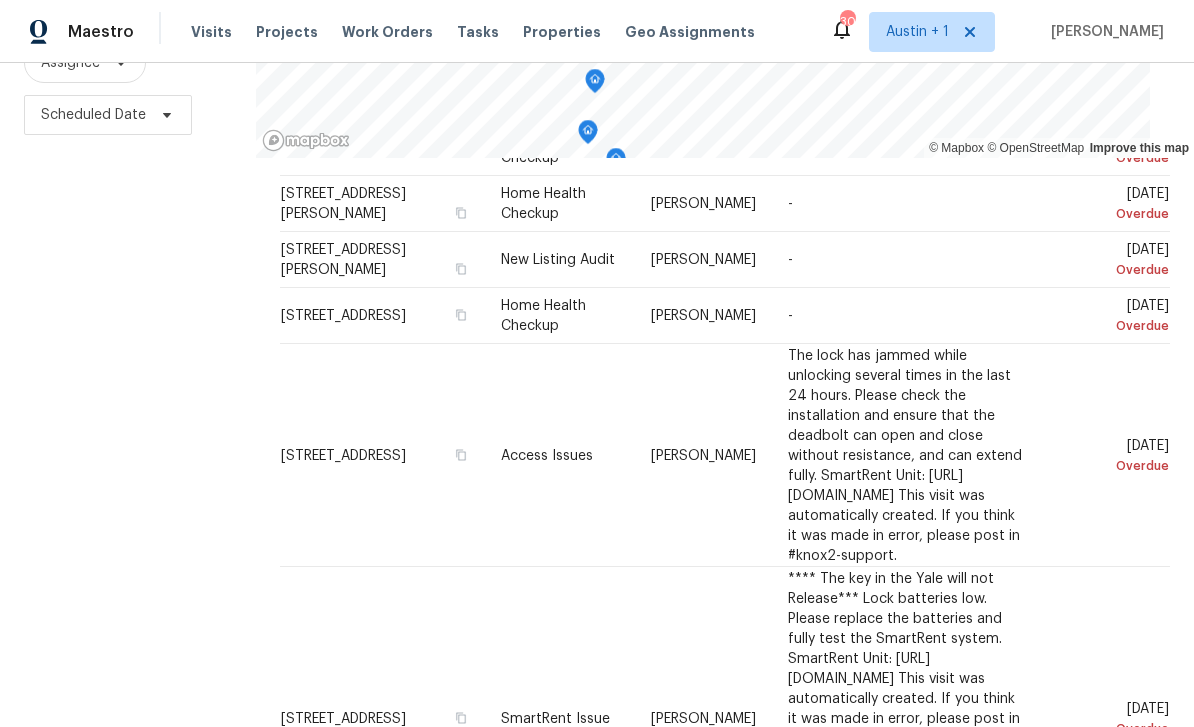 click 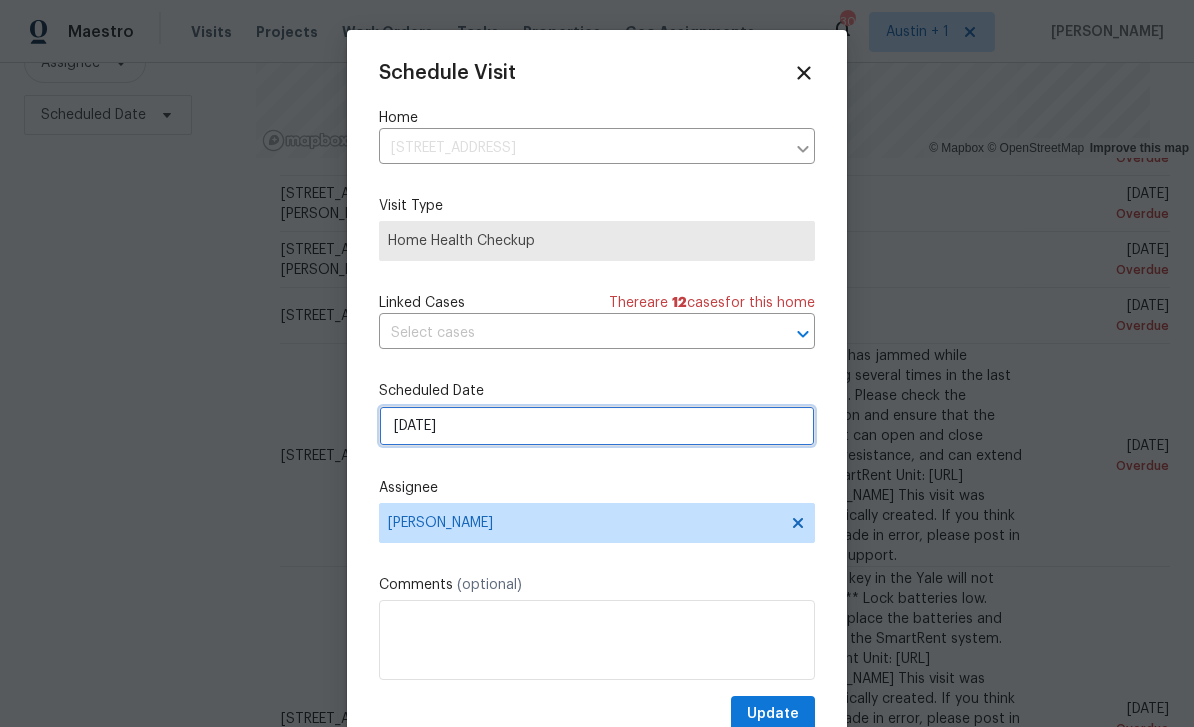 click on "[DATE]" at bounding box center (597, 426) 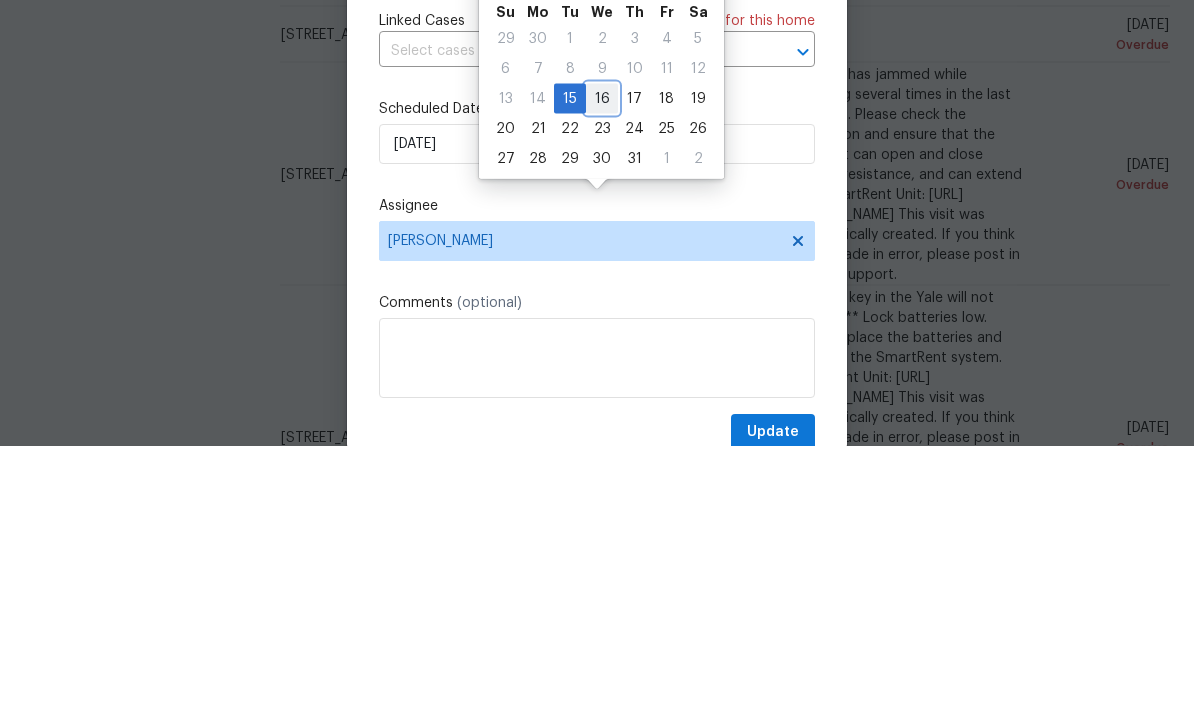 click on "16" at bounding box center (602, 380) 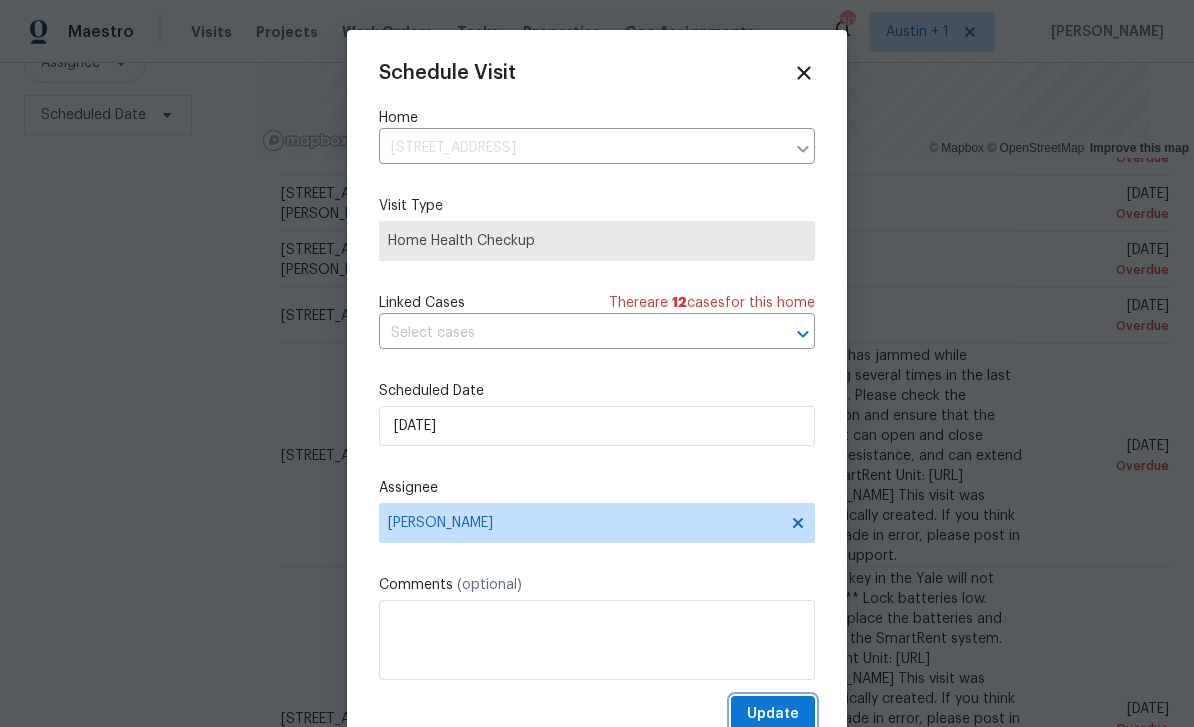click on "Update" at bounding box center (773, 714) 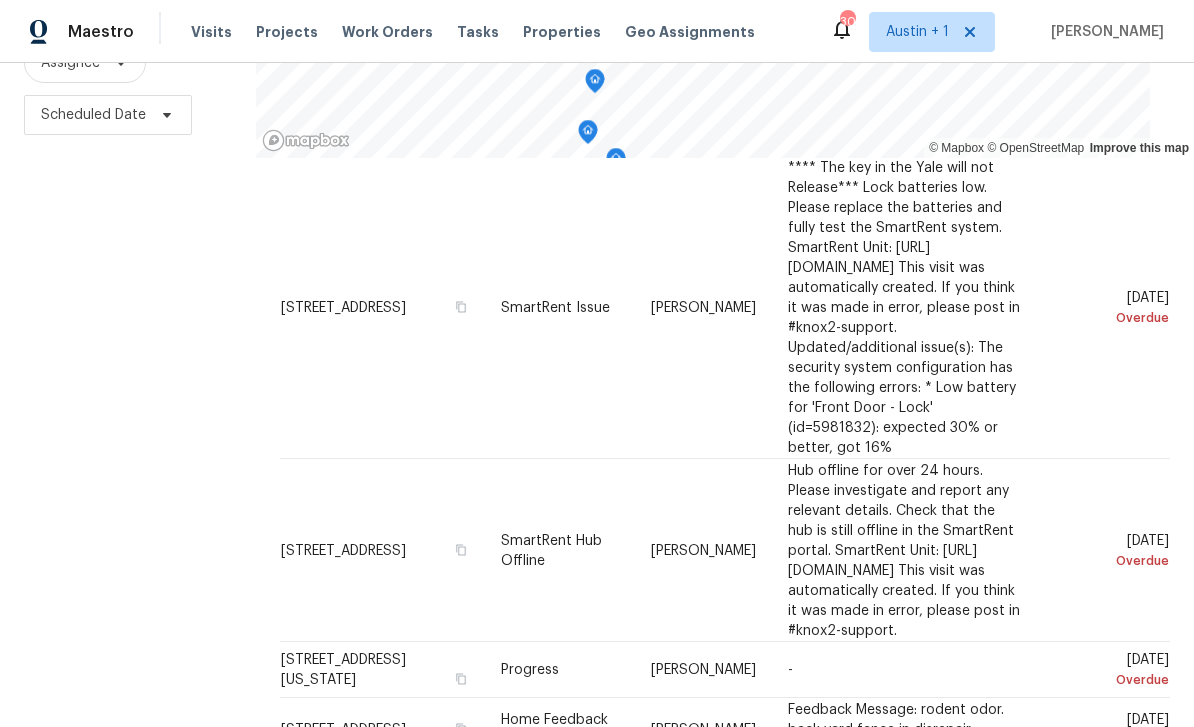 scroll, scrollTop: 520, scrollLeft: 0, axis: vertical 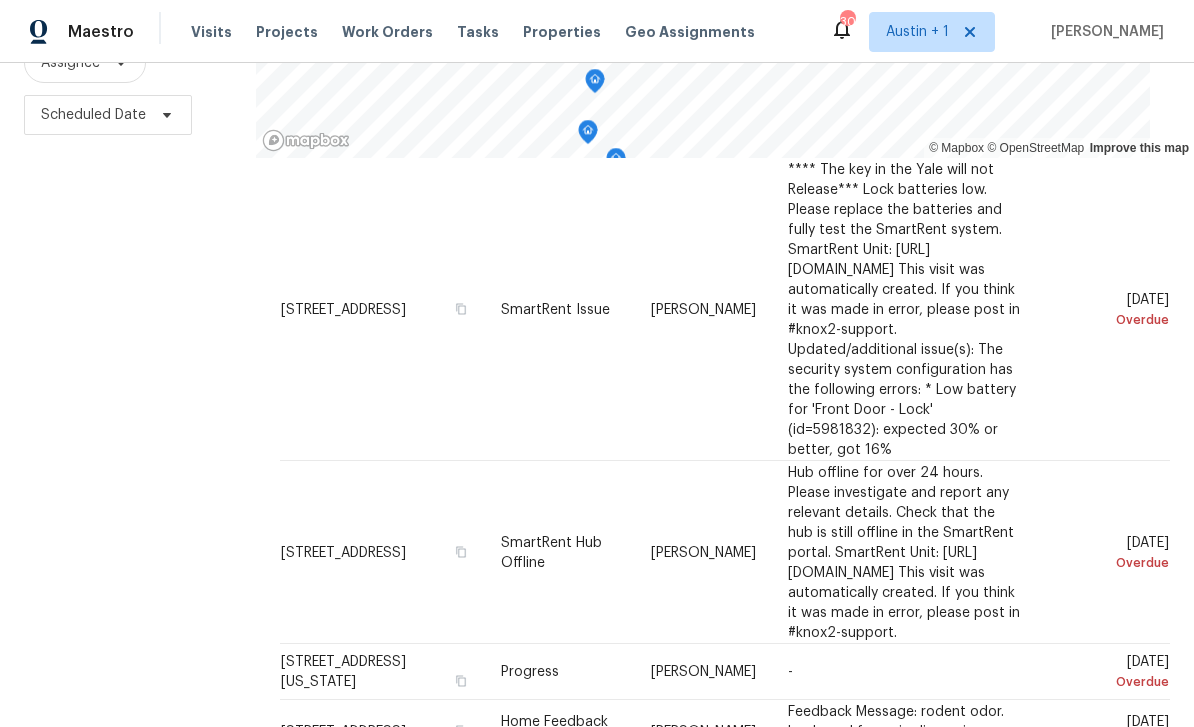 click 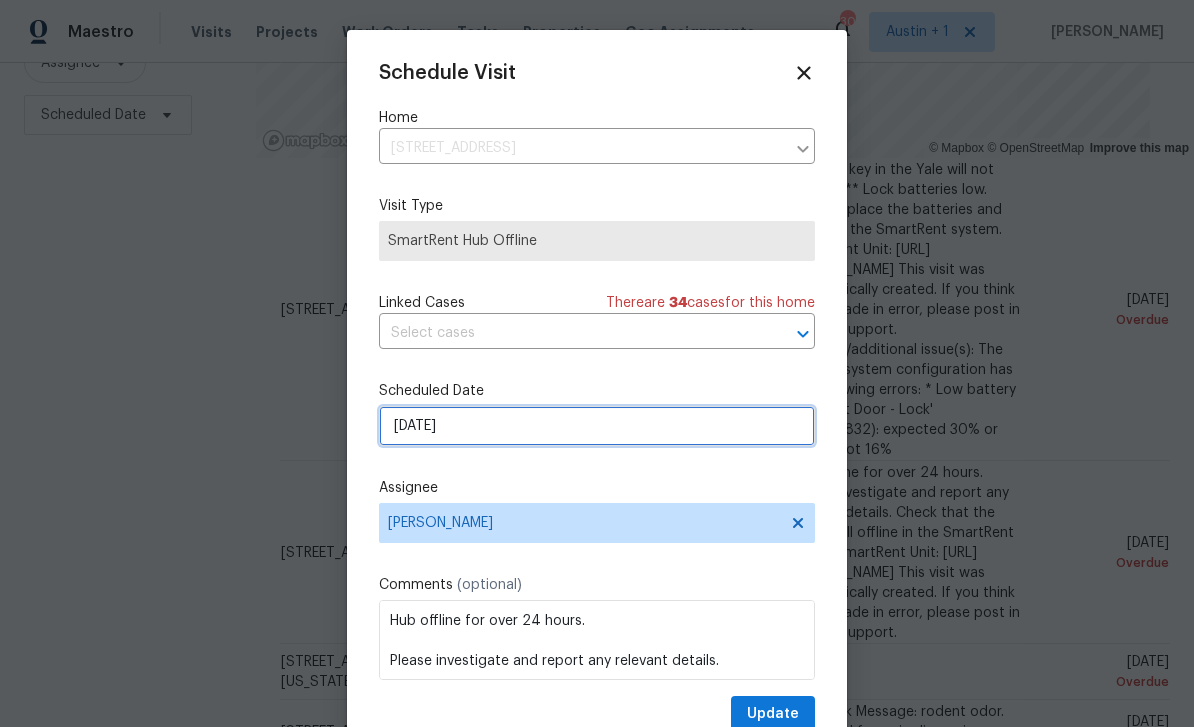 click on "[DATE]" at bounding box center (597, 426) 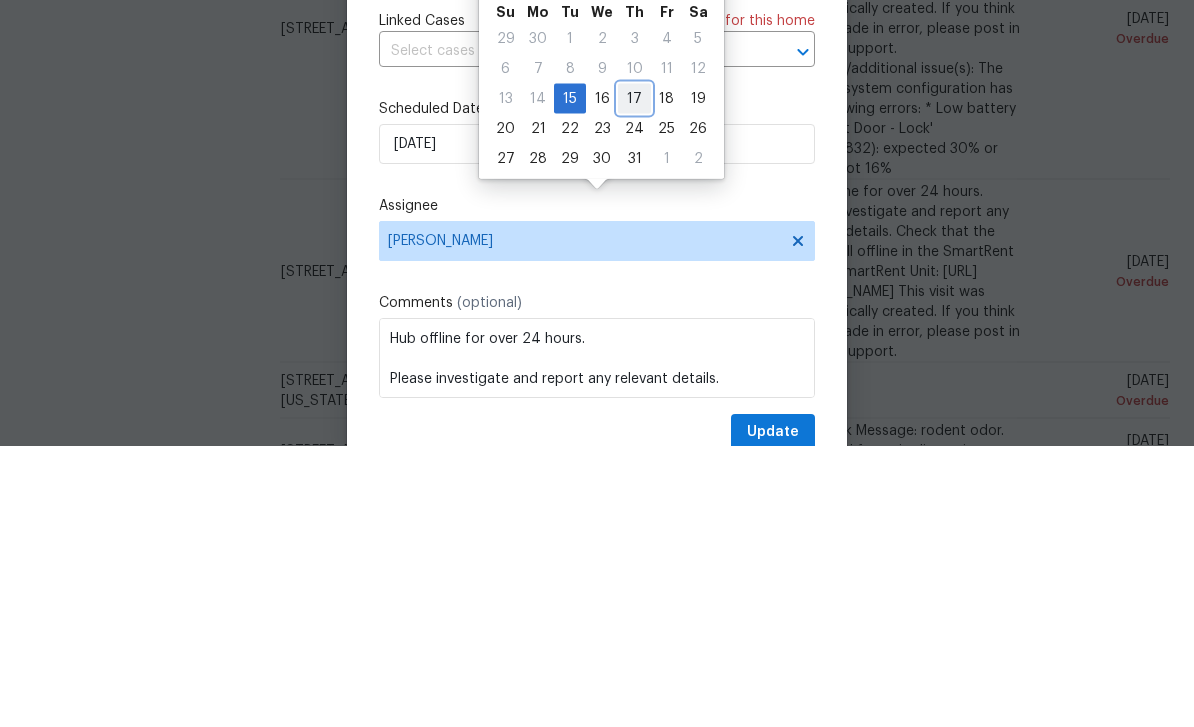 click on "17" at bounding box center (634, 380) 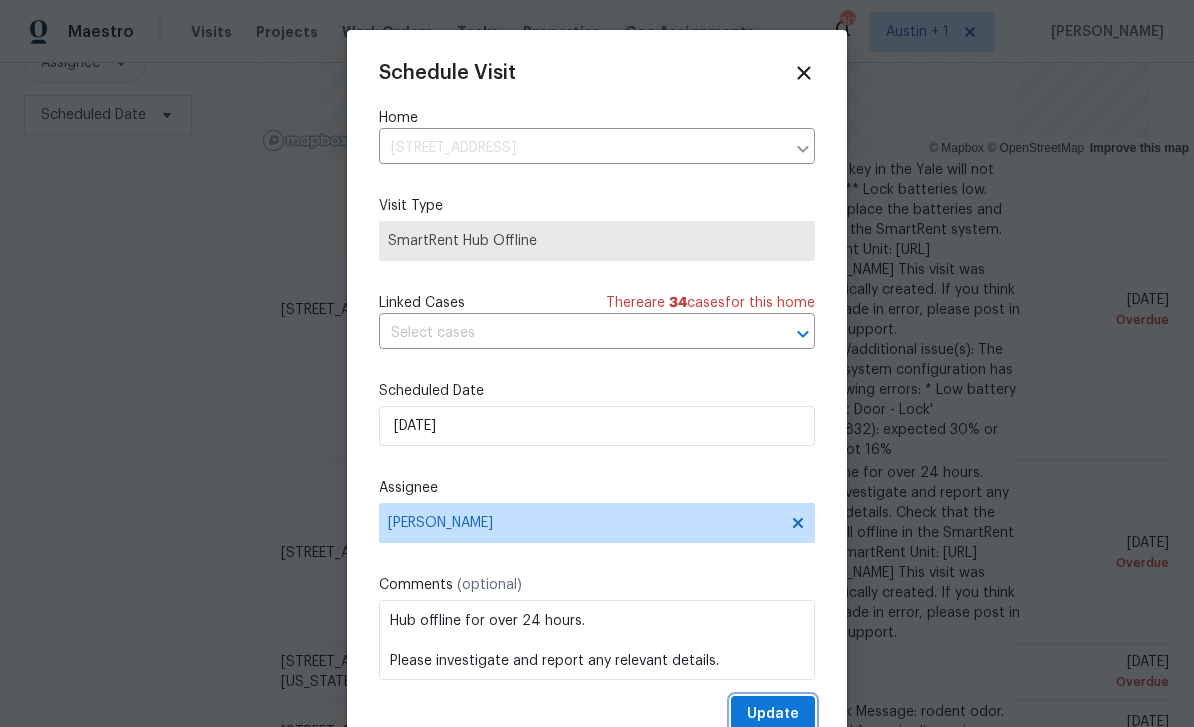 click on "Update" at bounding box center (773, 714) 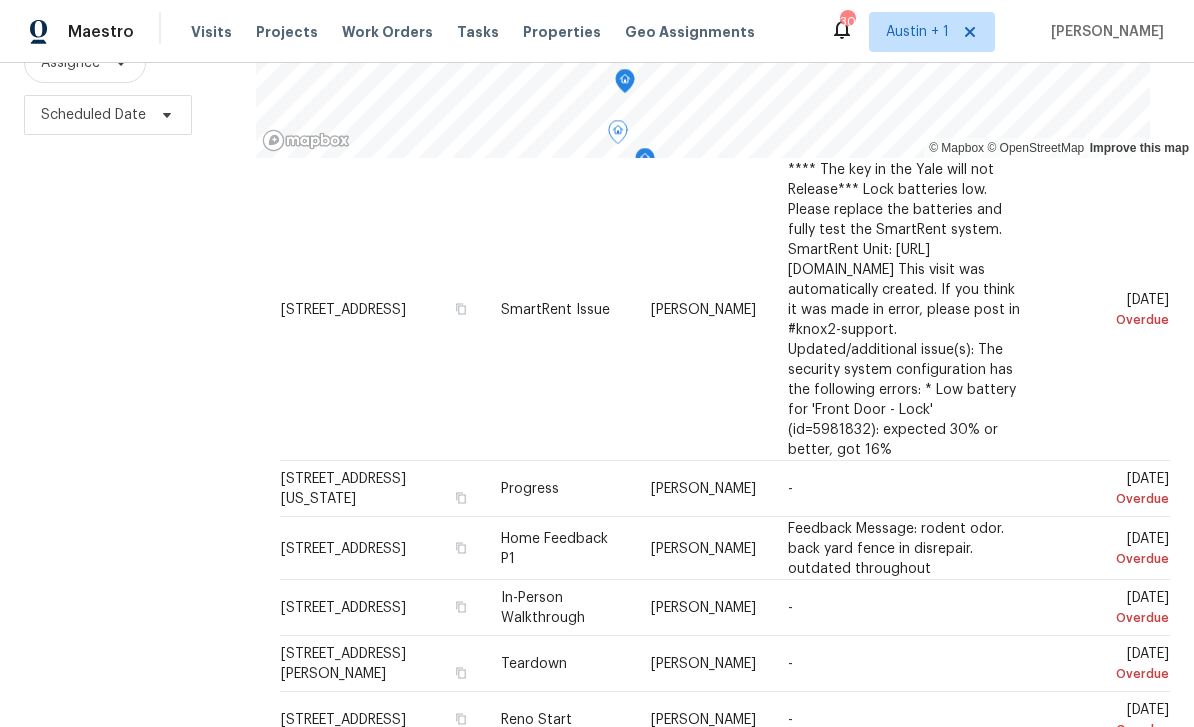 click 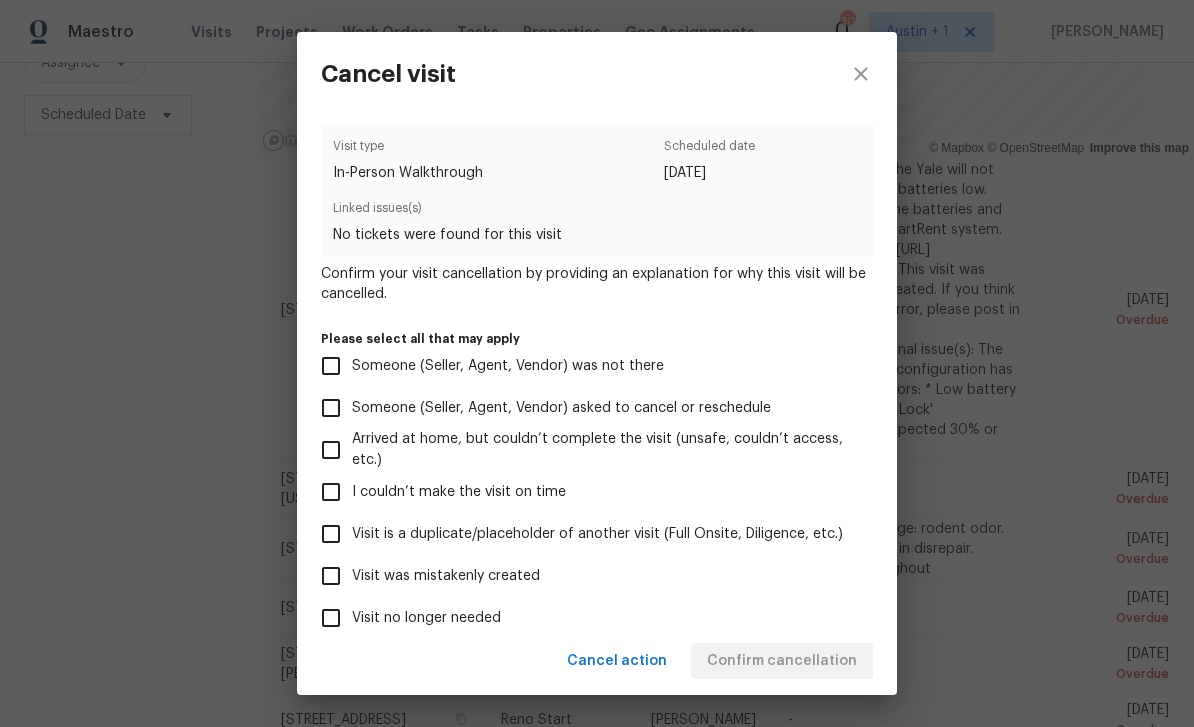 click on "Visit is a duplicate/placeholder of another visit (Full Onsite, Diligence, etc.)" at bounding box center [597, 534] 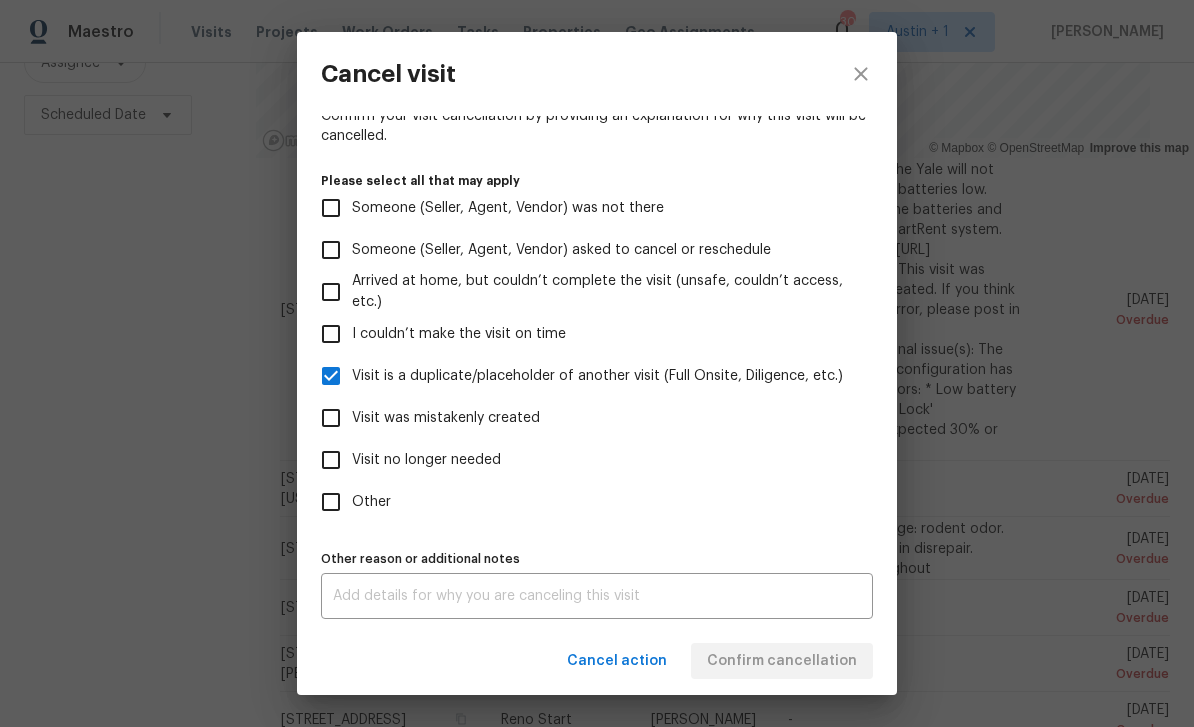 scroll, scrollTop: 166, scrollLeft: 0, axis: vertical 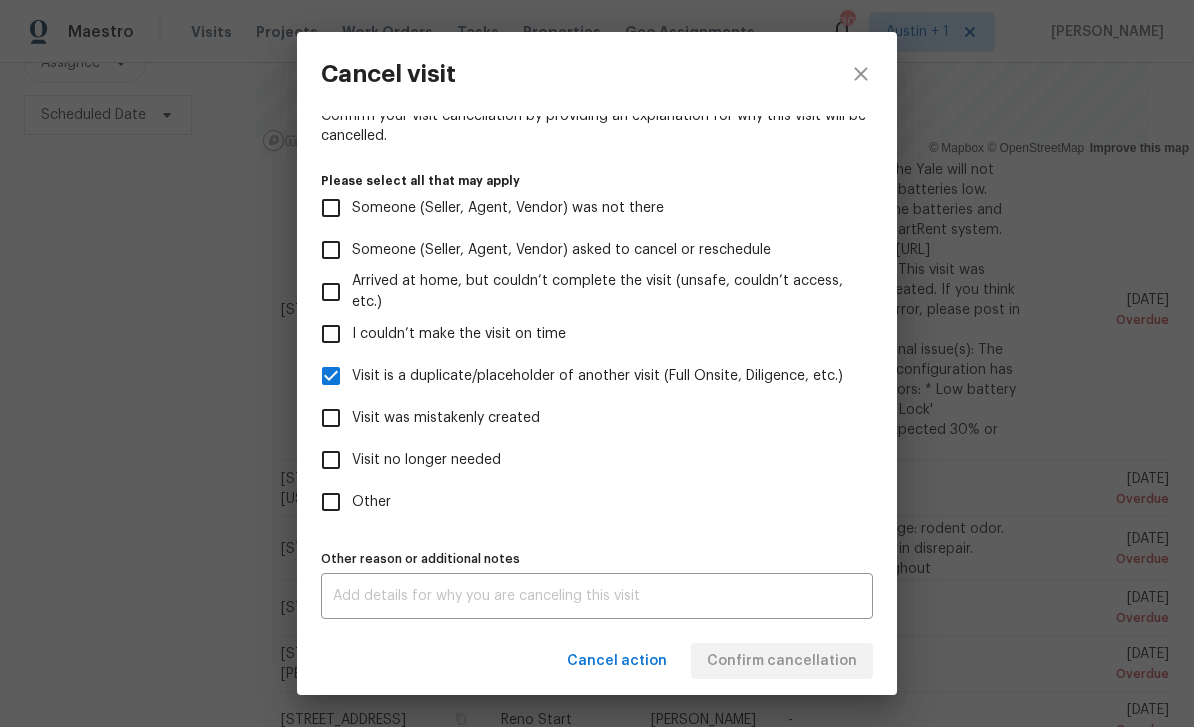 click at bounding box center [597, 596] 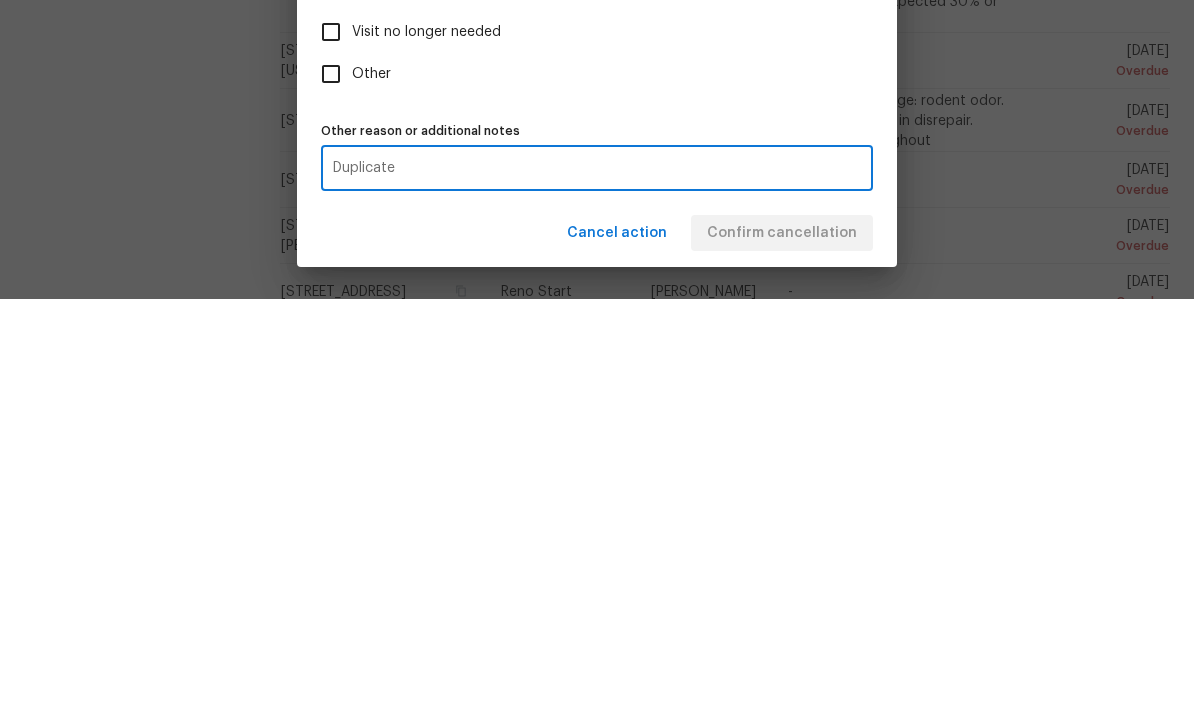type on "Duplicate" 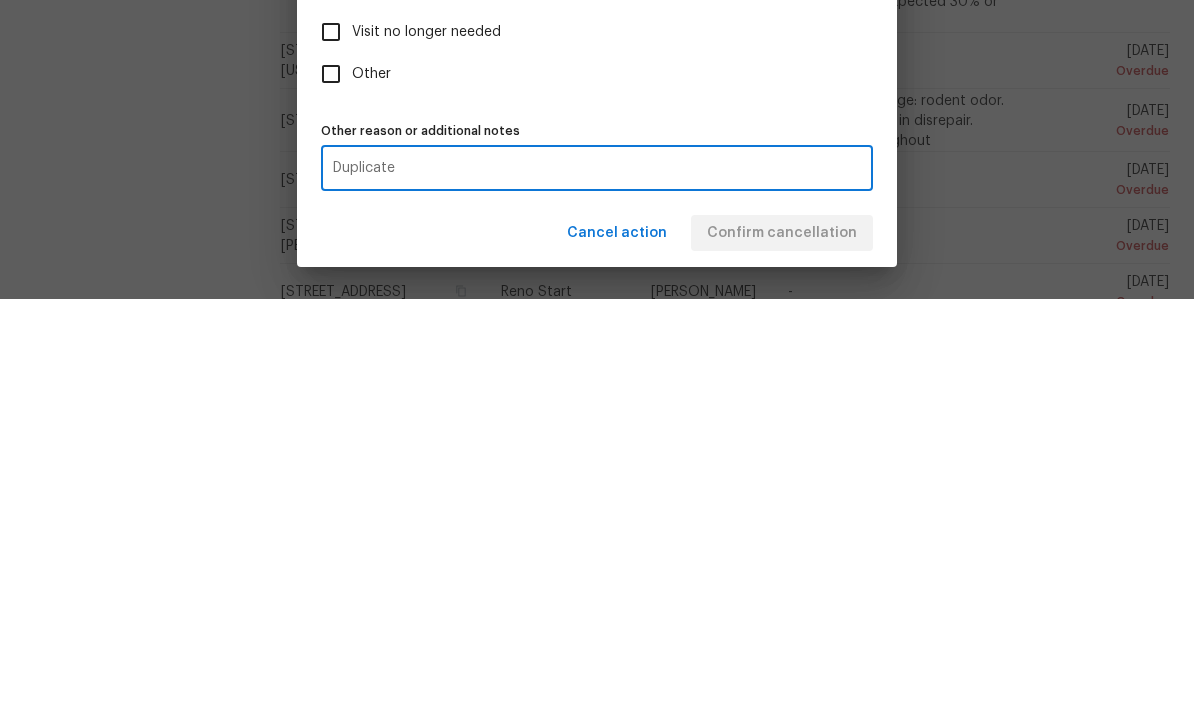 click on "Cancel action Confirm cancellation" at bounding box center (597, 661) 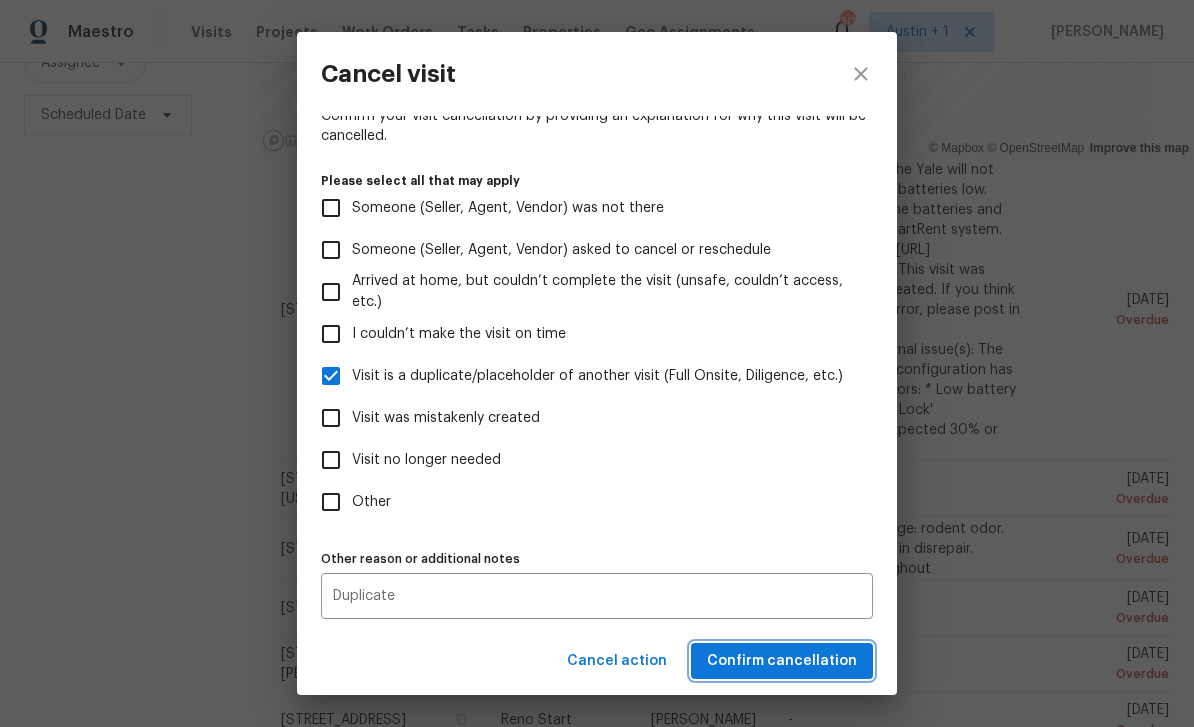 click on "Confirm cancellation" at bounding box center [782, 661] 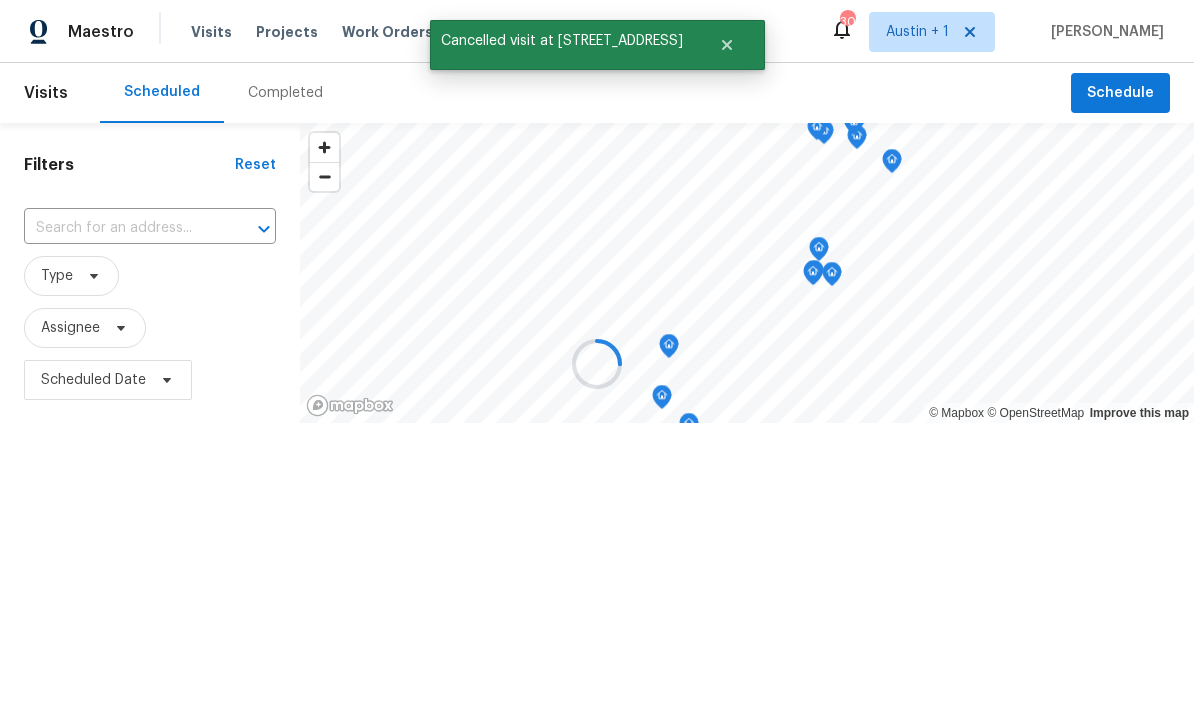 scroll, scrollTop: 0, scrollLeft: 0, axis: both 